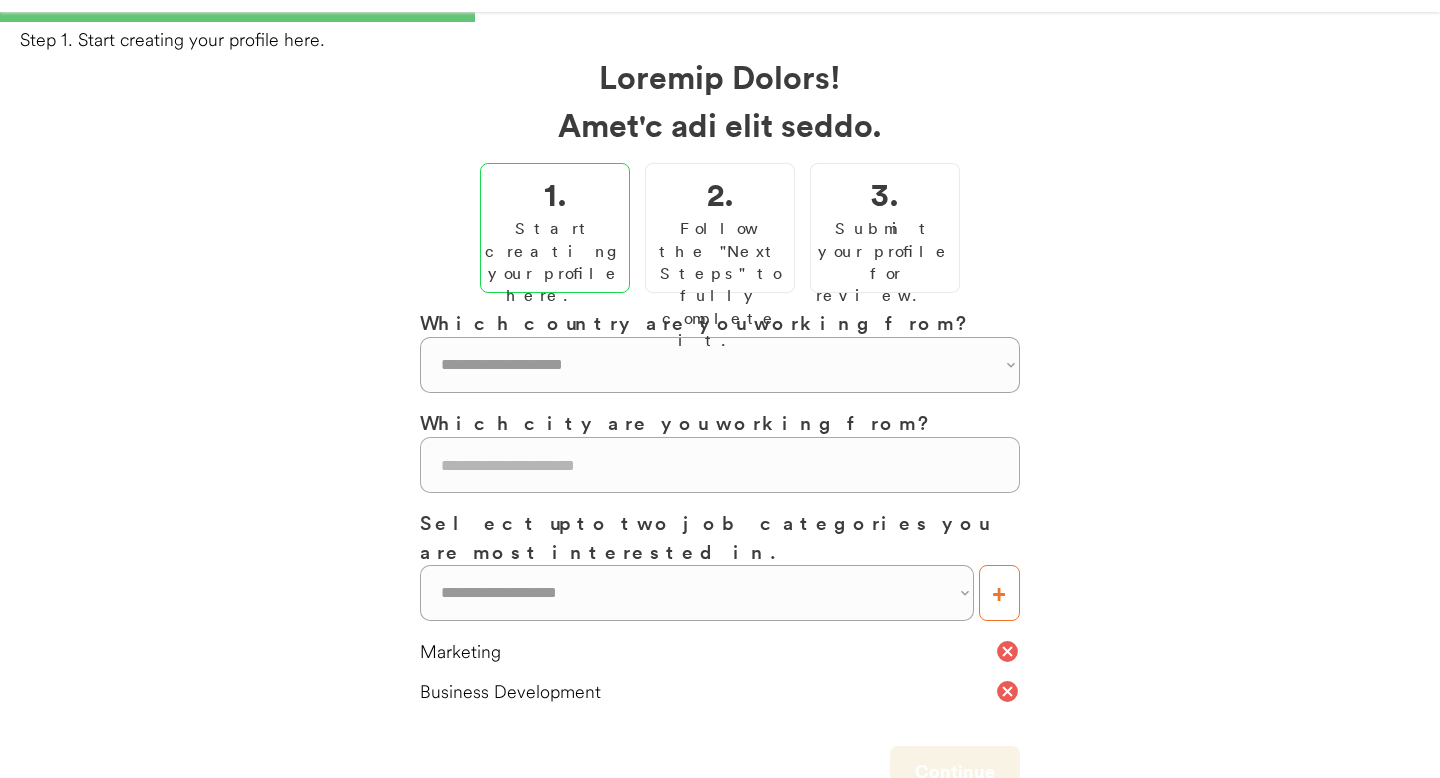 scroll, scrollTop: 73, scrollLeft: 0, axis: vertical 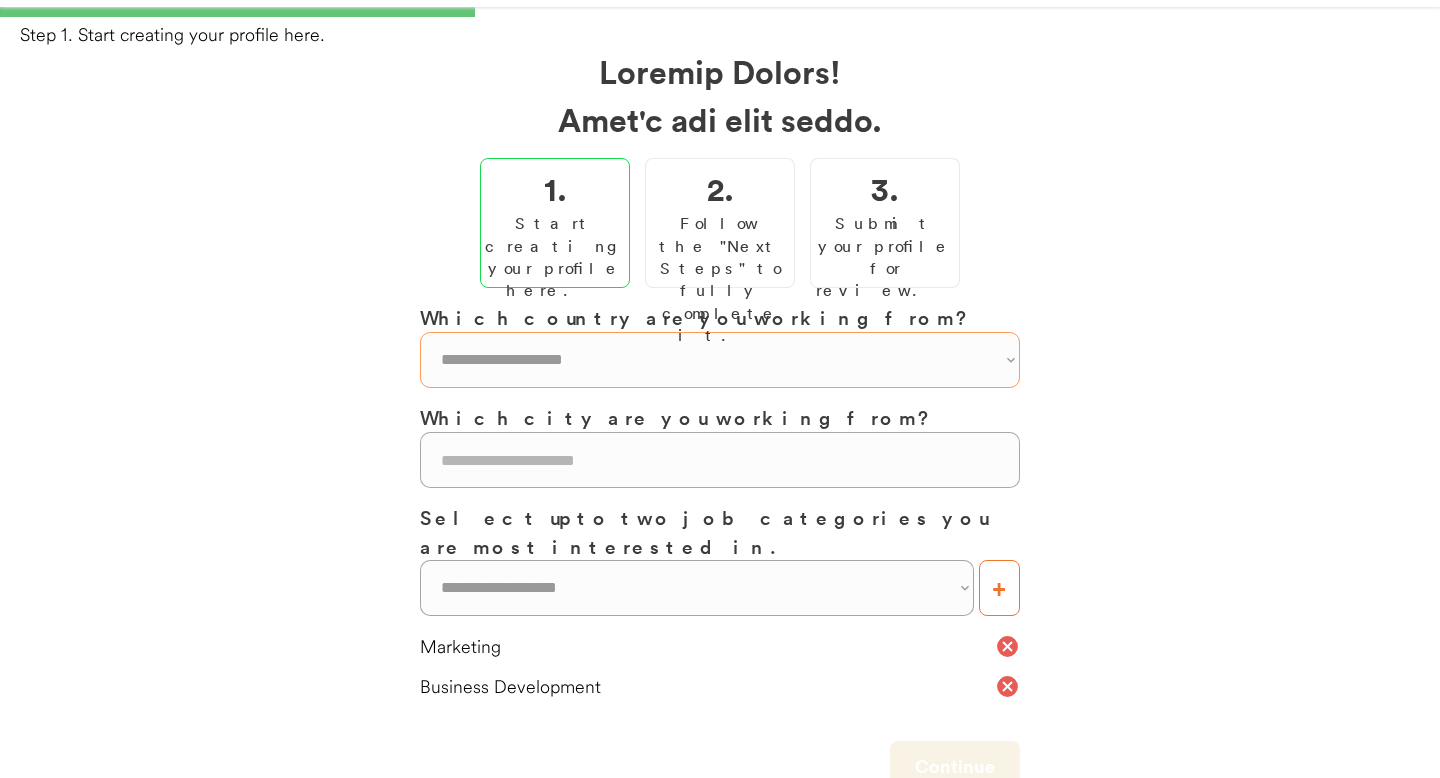 click on "**********" at bounding box center (720, 360) 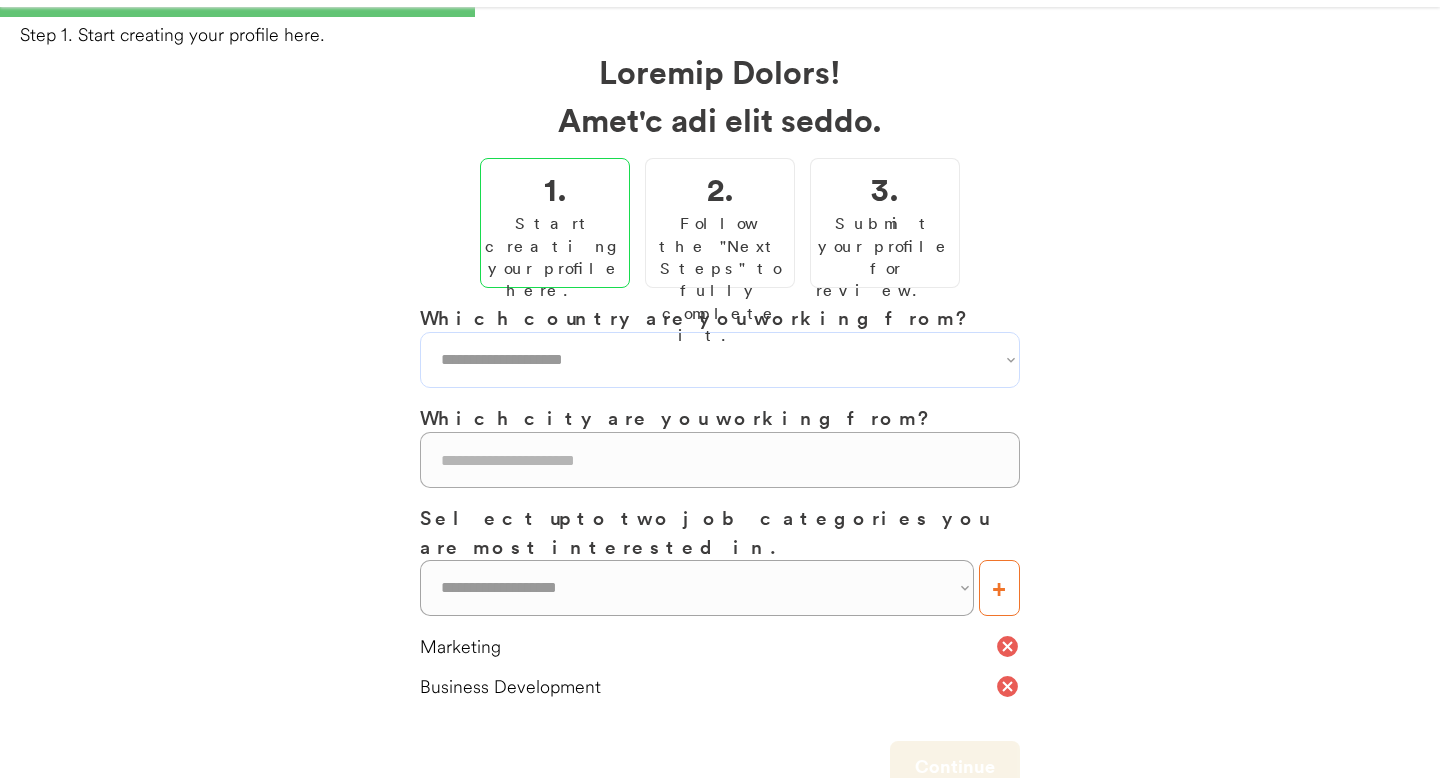 select on "**********" 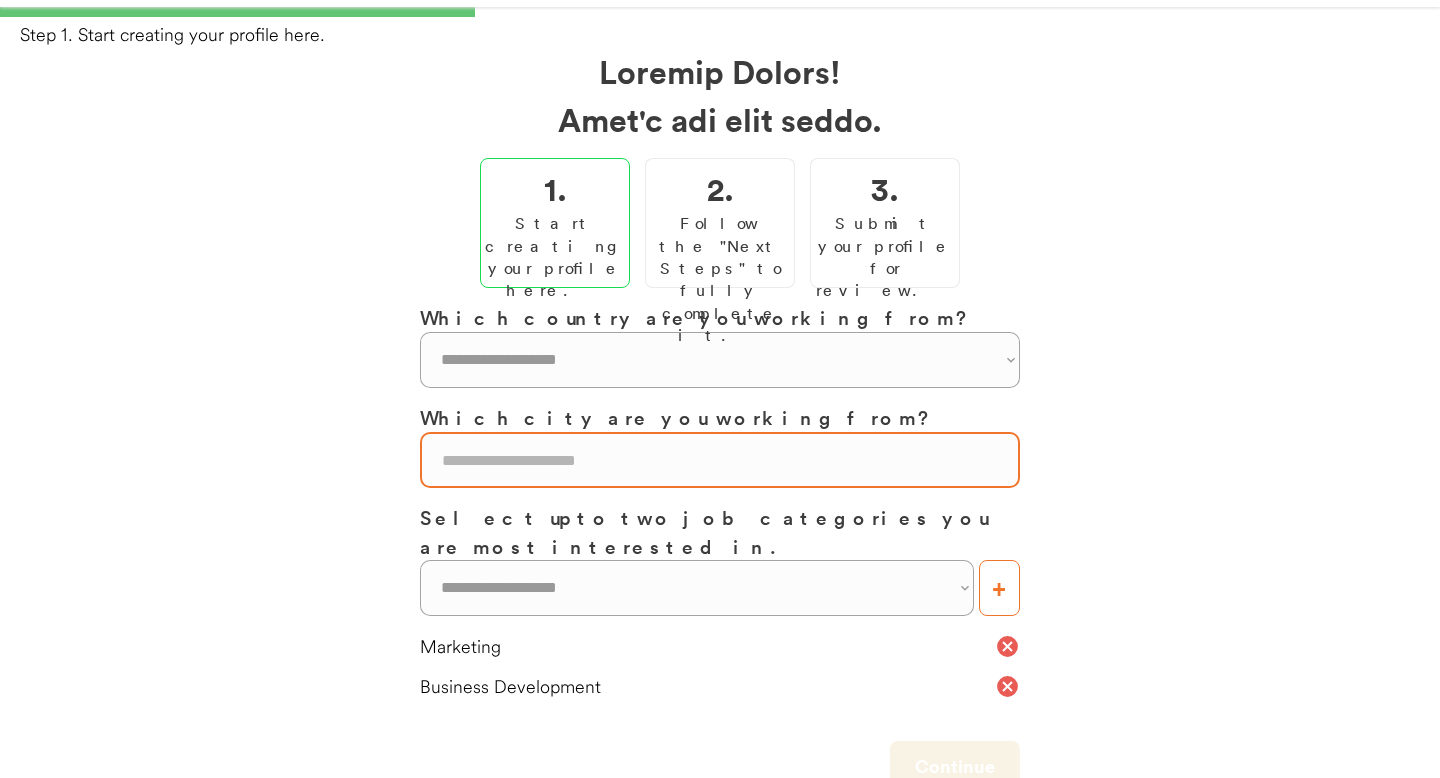 click at bounding box center (720, 460) 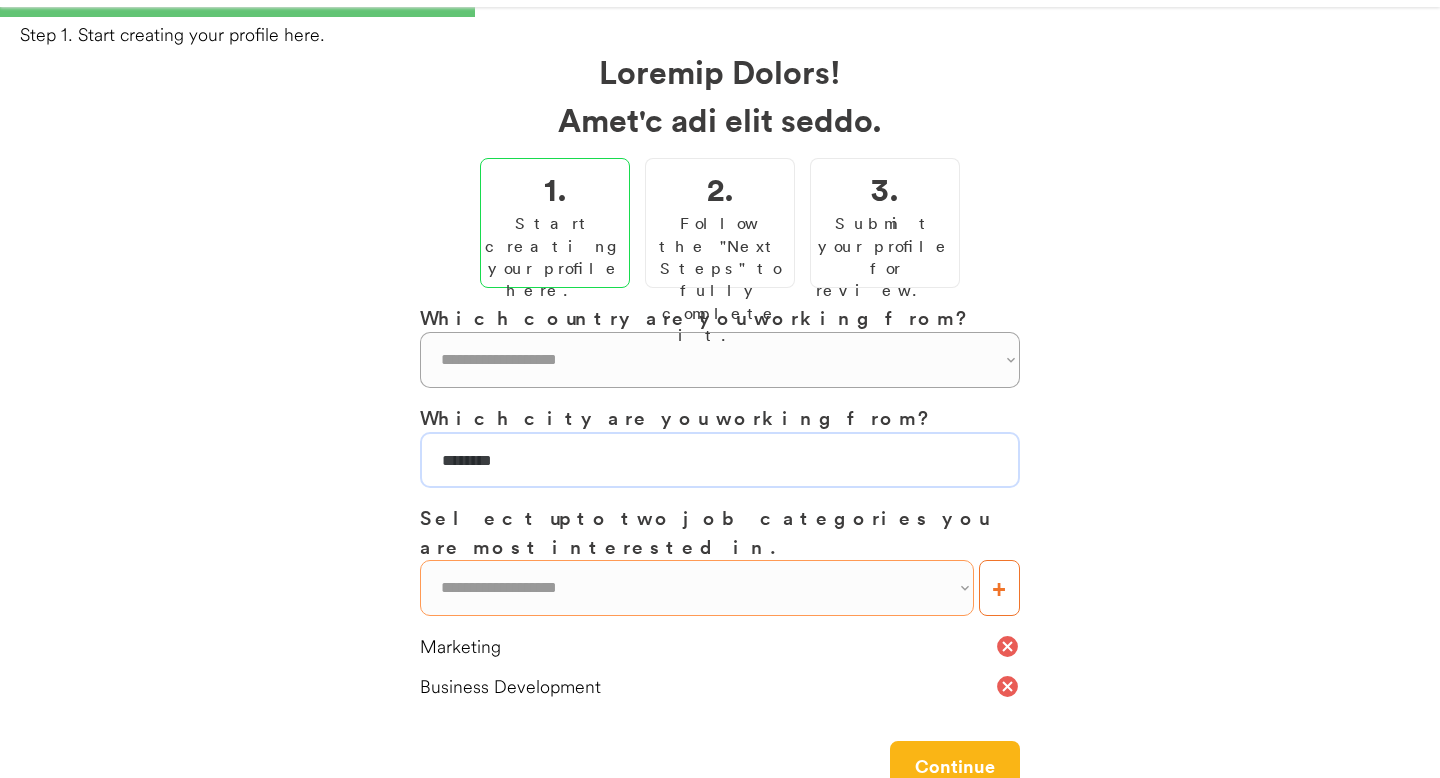 type on "********" 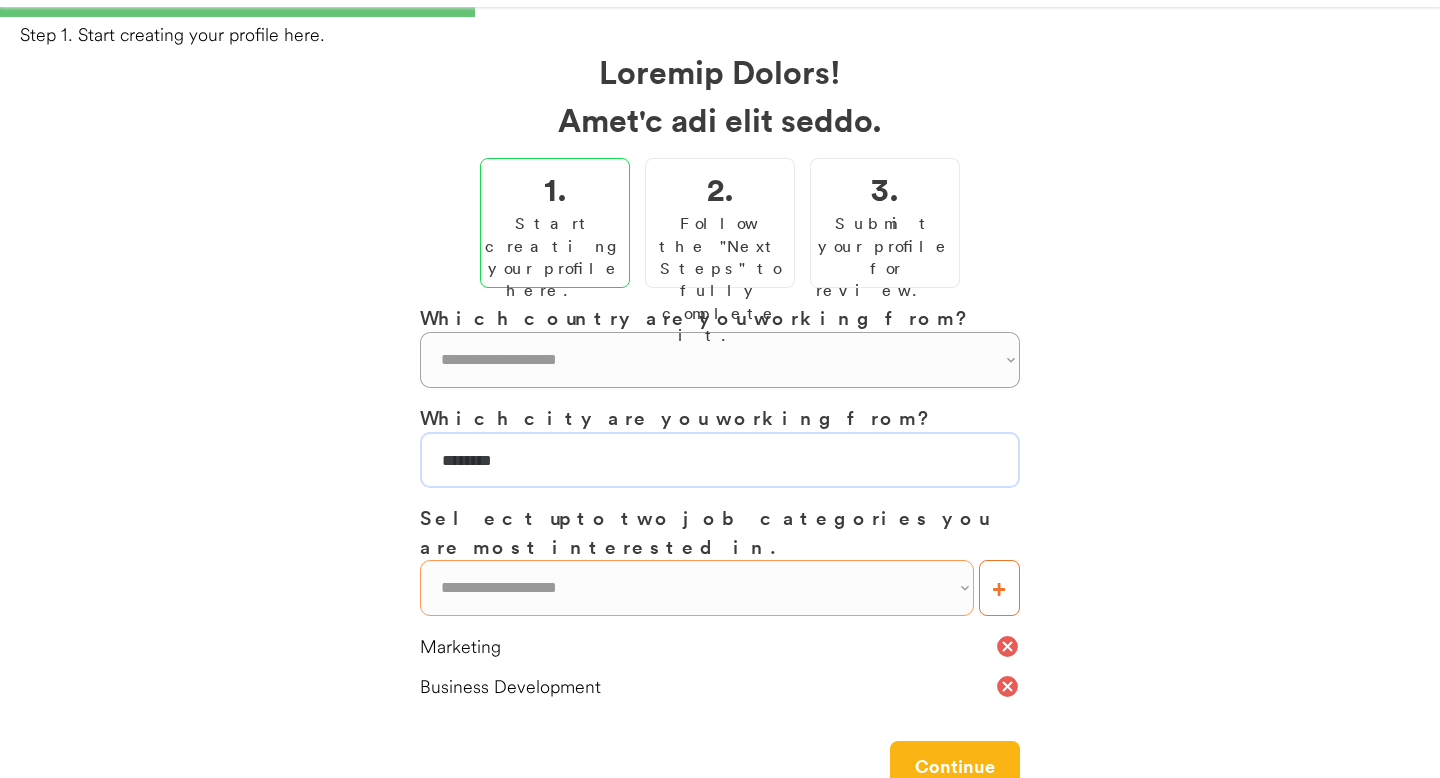 click on "**********" at bounding box center [697, 588] 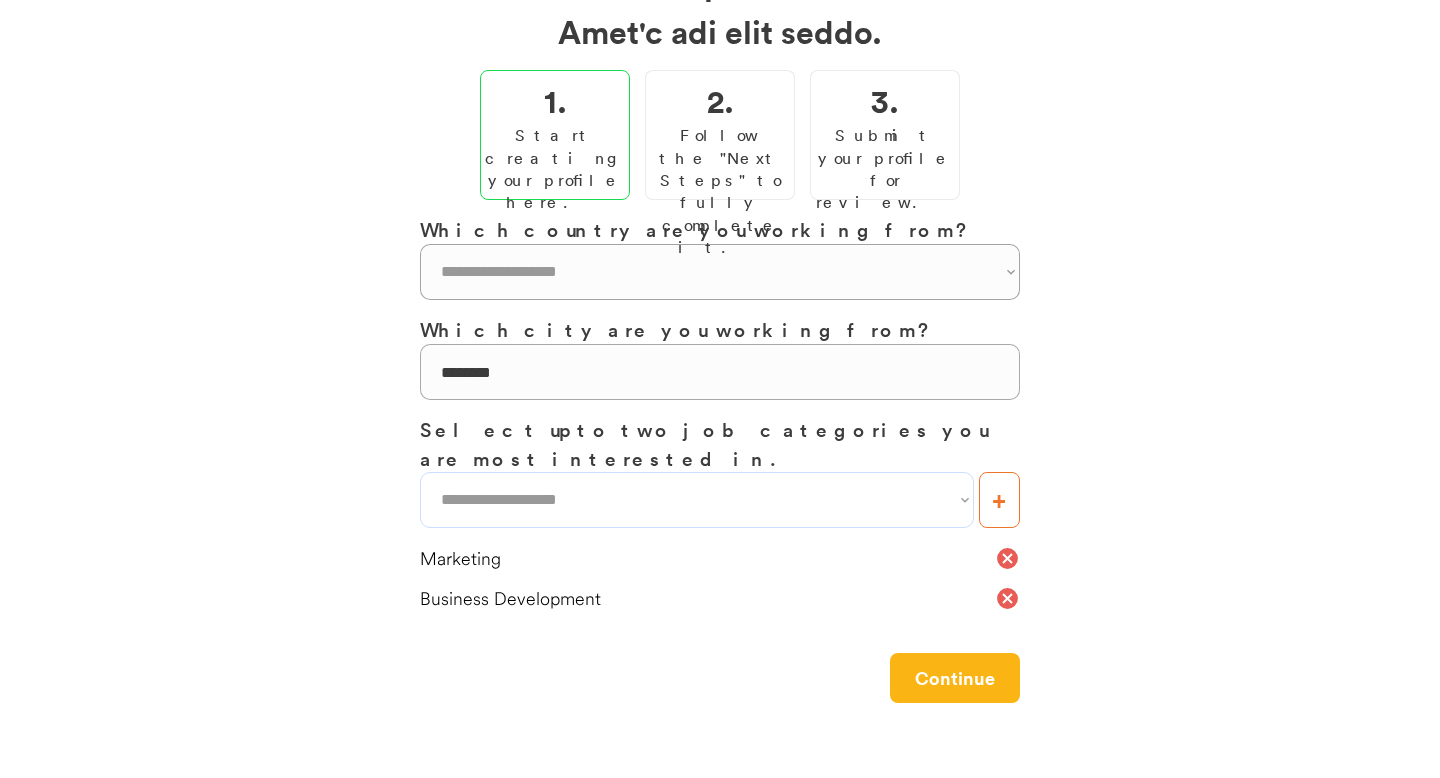 scroll, scrollTop: 246, scrollLeft: 0, axis: vertical 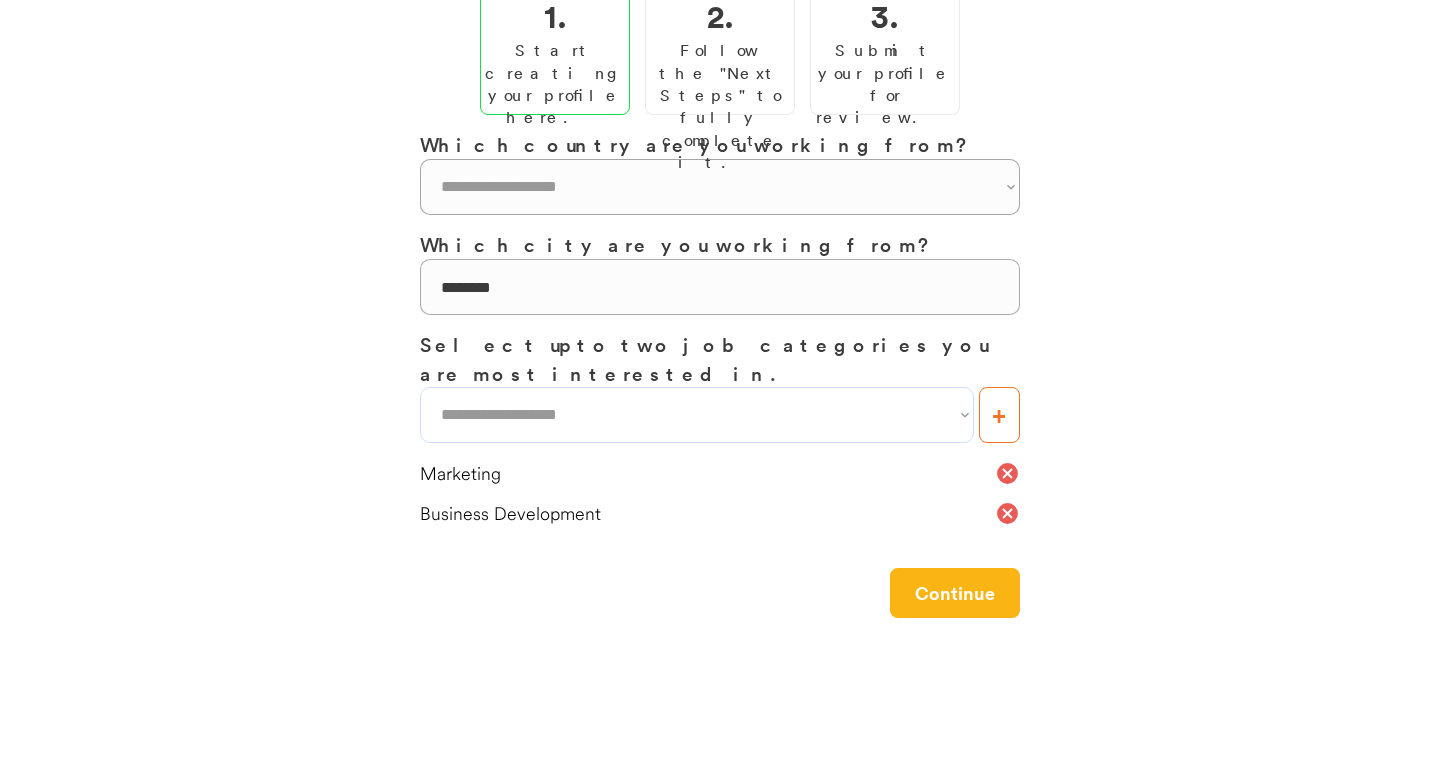 click on "**********" at bounding box center (720, 317) 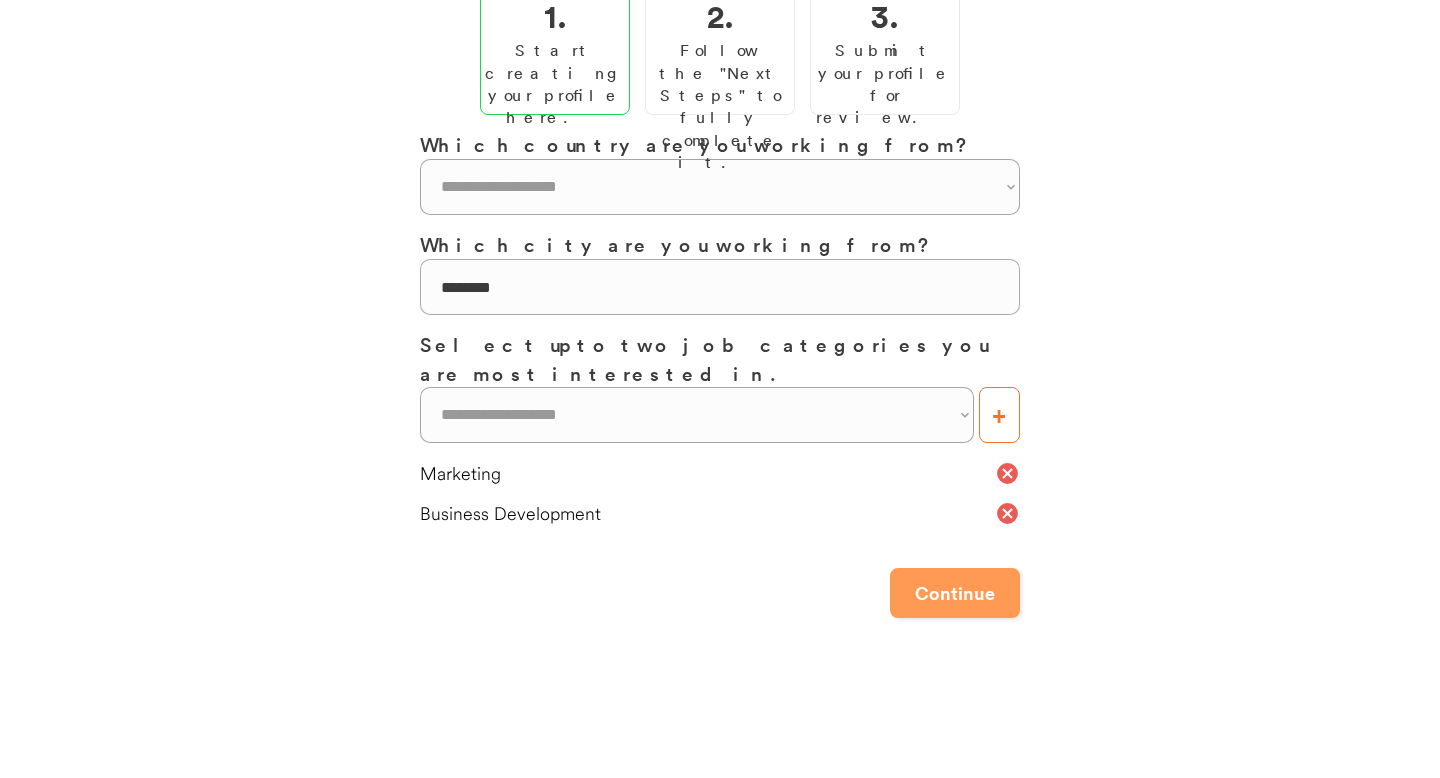 click on "Continue" at bounding box center (955, 593) 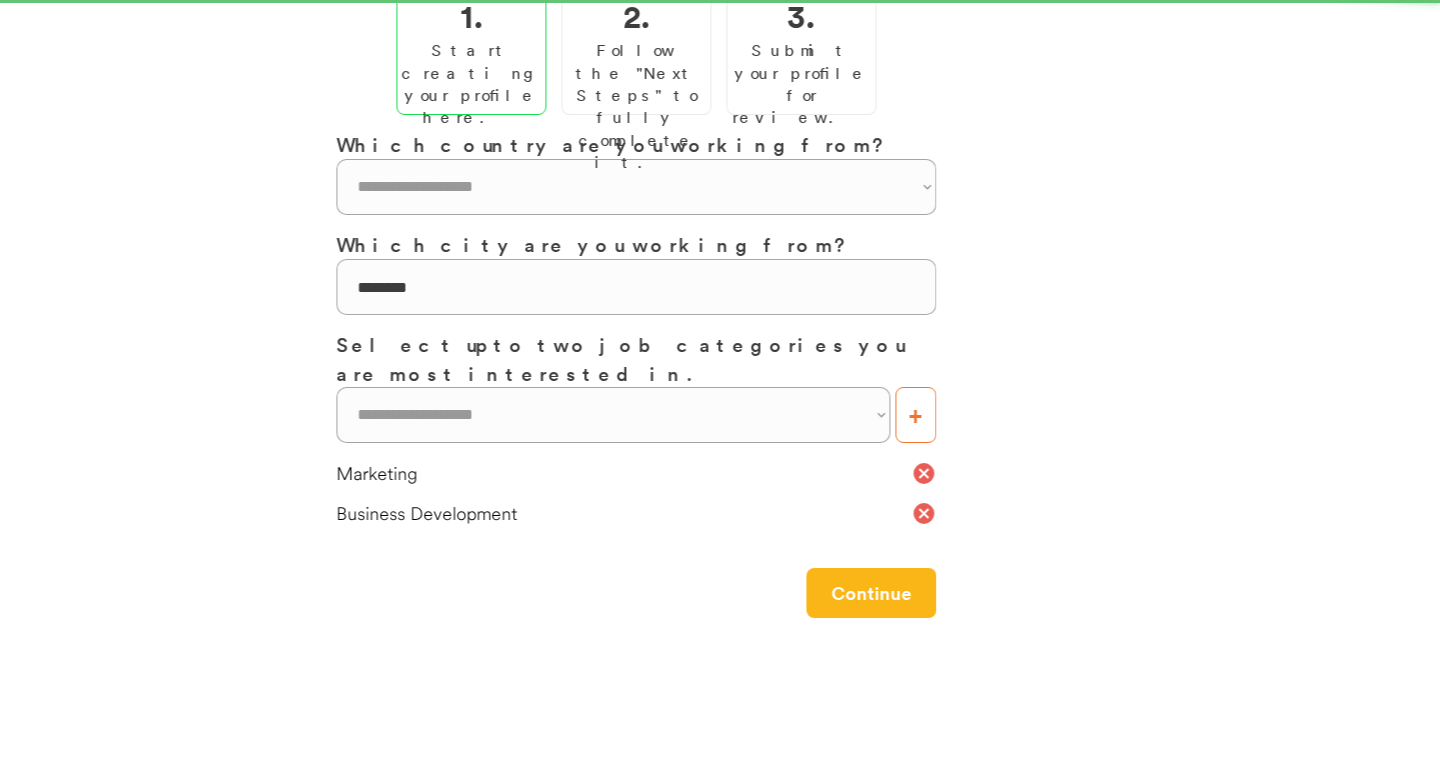 scroll, scrollTop: 0, scrollLeft: 0, axis: both 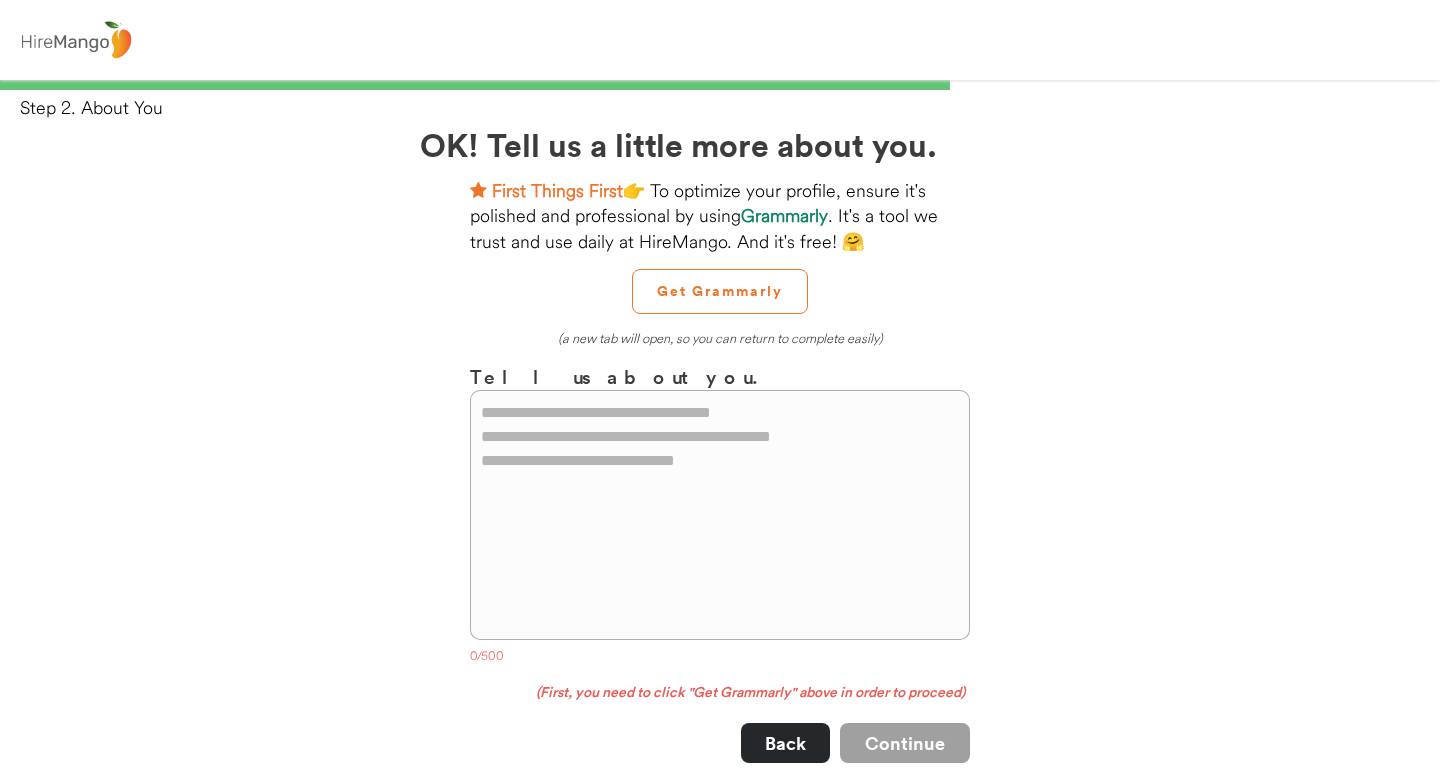 click at bounding box center (720, 515) 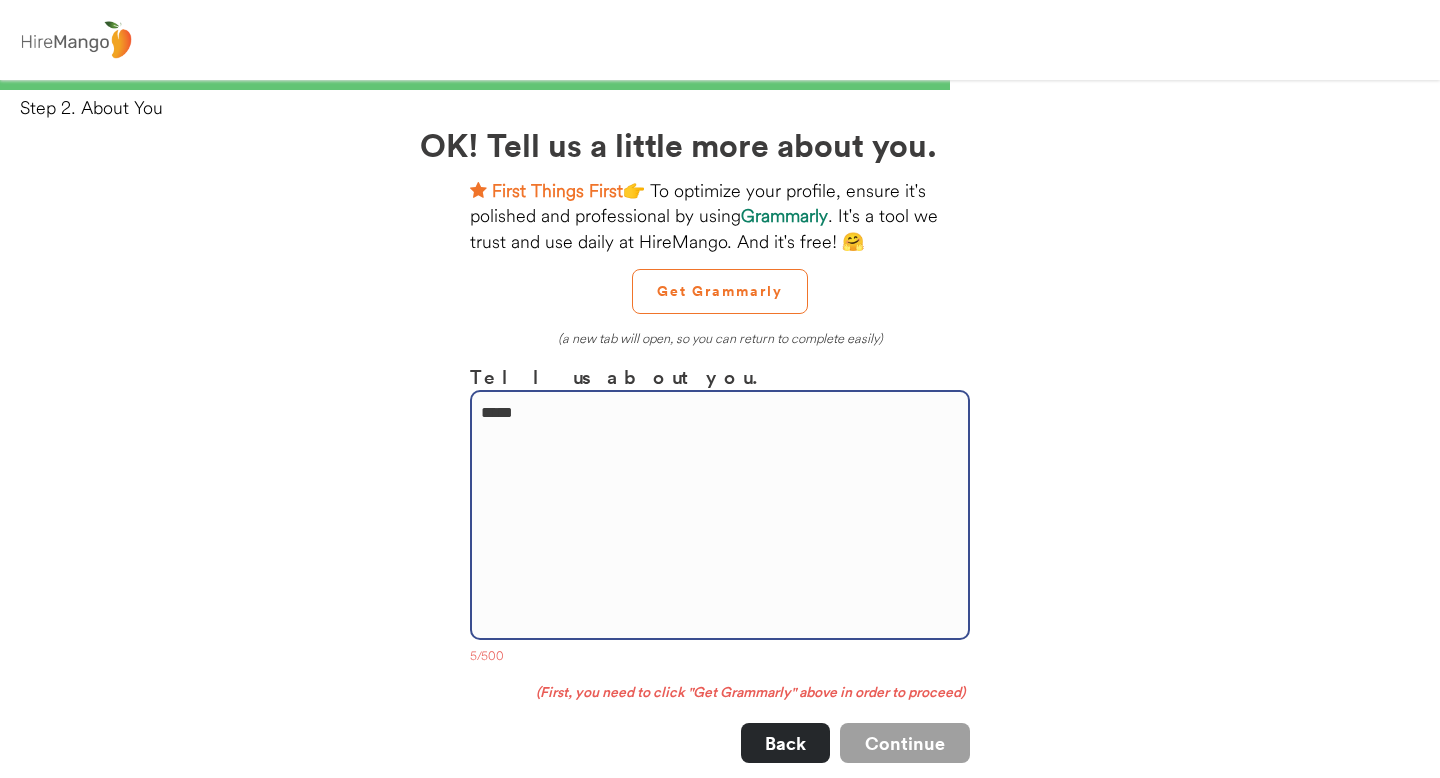 drag, startPoint x: 585, startPoint y: 466, endPoint x: 465, endPoint y: 404, distance: 135.07036 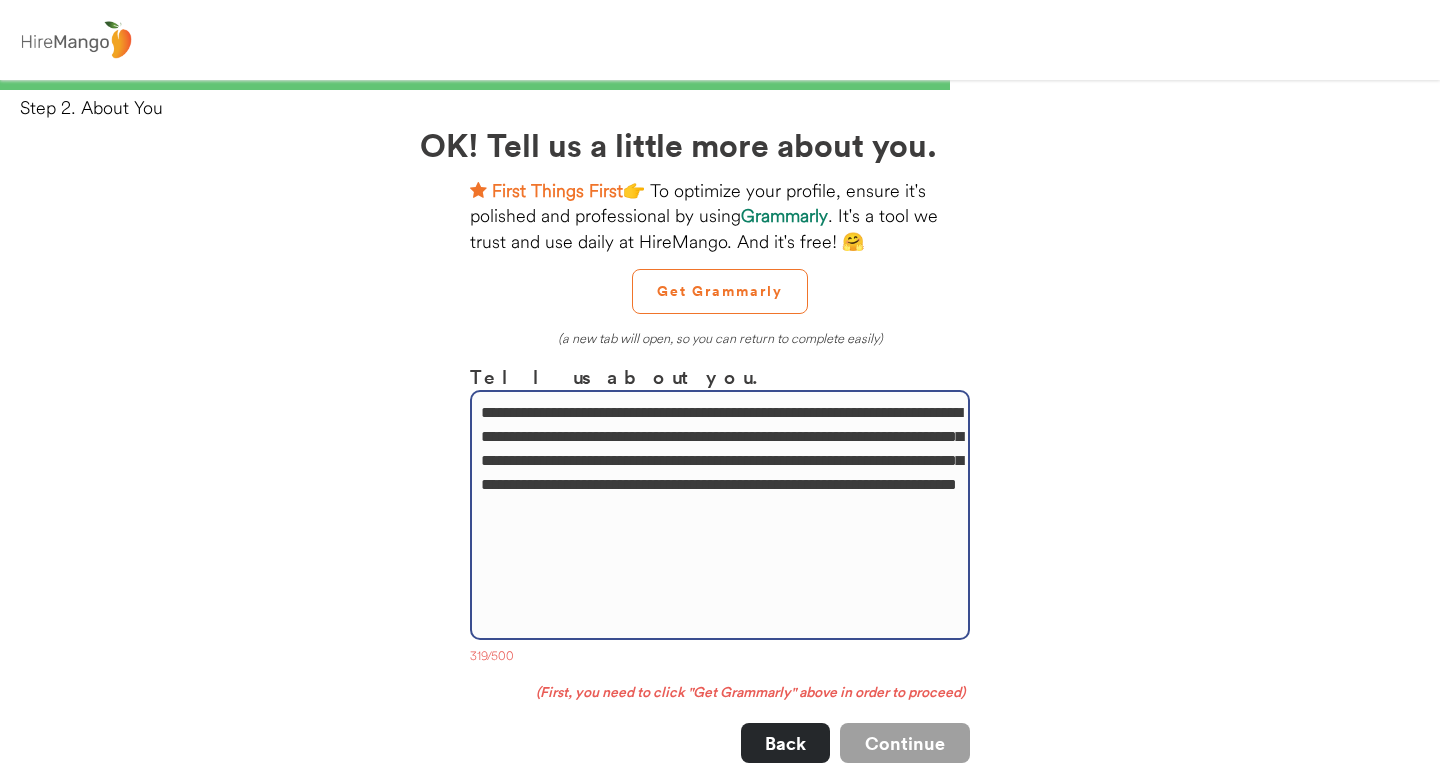 drag, startPoint x: 644, startPoint y: 414, endPoint x: 556, endPoint y: 424, distance: 88.56636 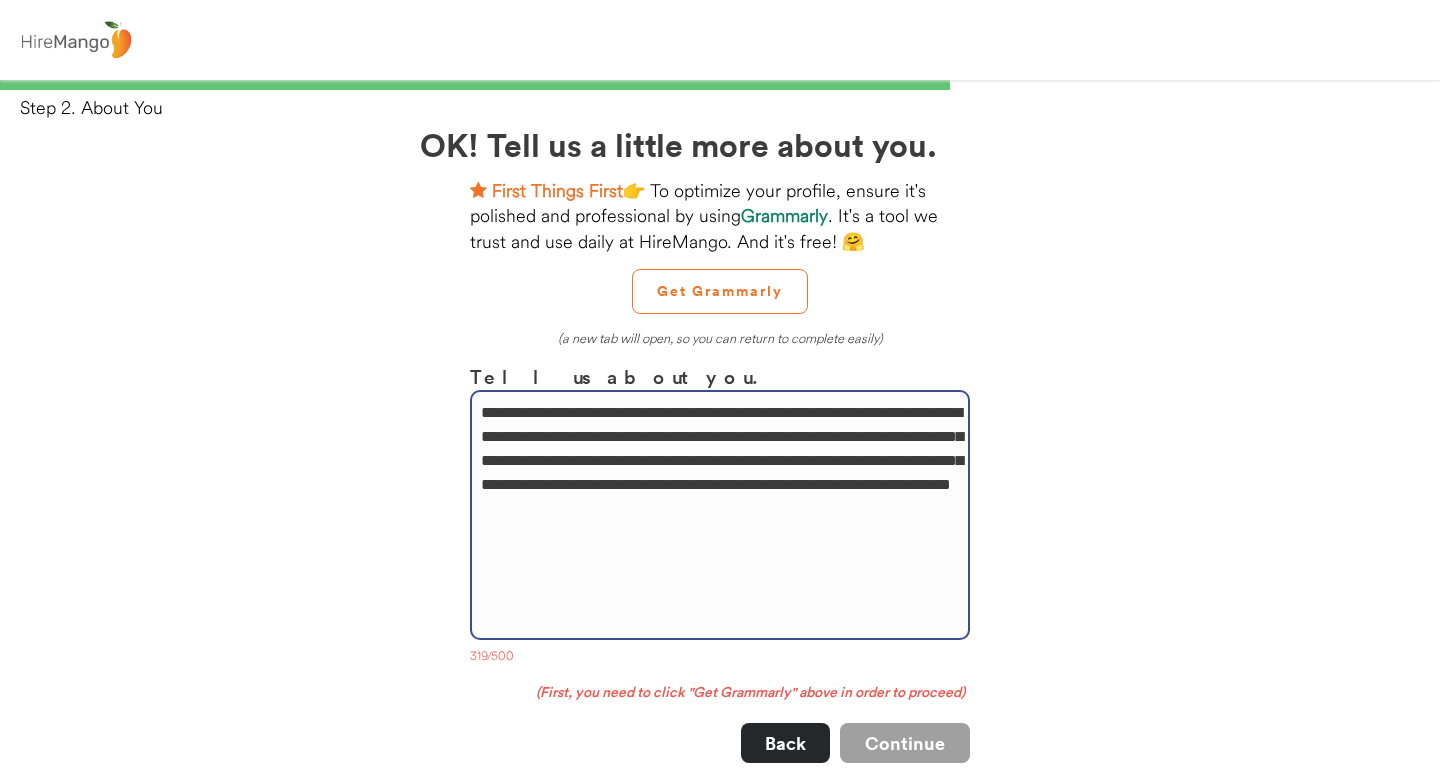 click on "**********" at bounding box center [720, 515] 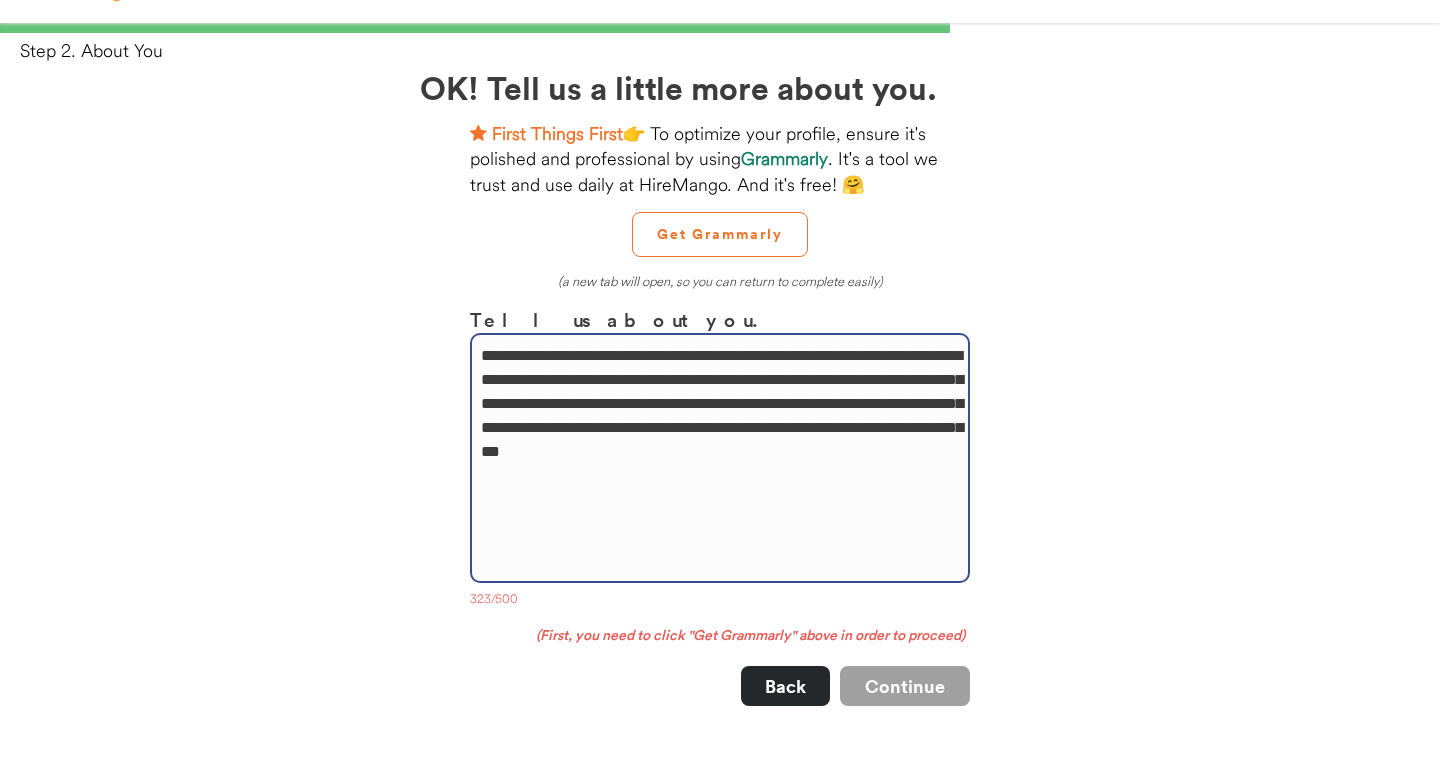 scroll, scrollTop: 56, scrollLeft: 0, axis: vertical 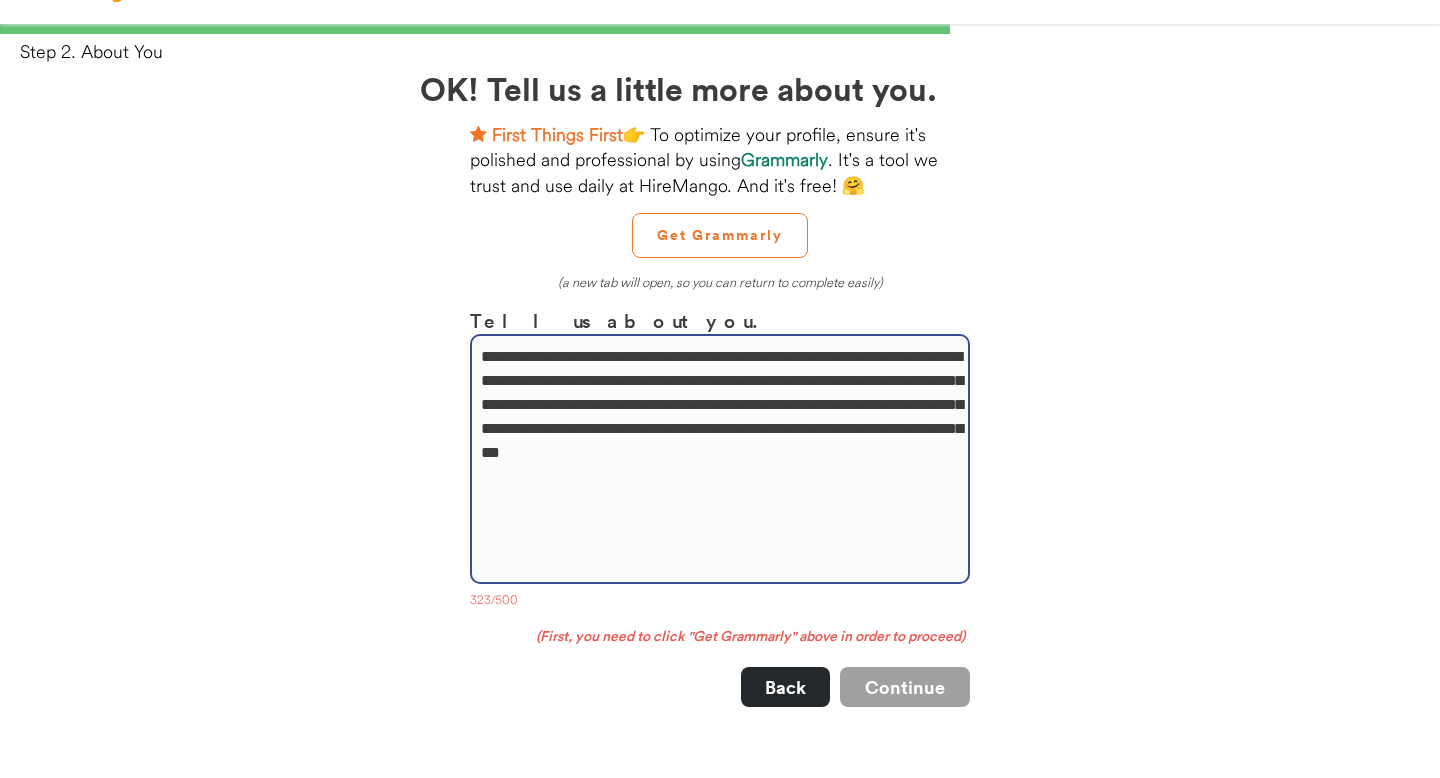 click on "**********" at bounding box center (720, 459) 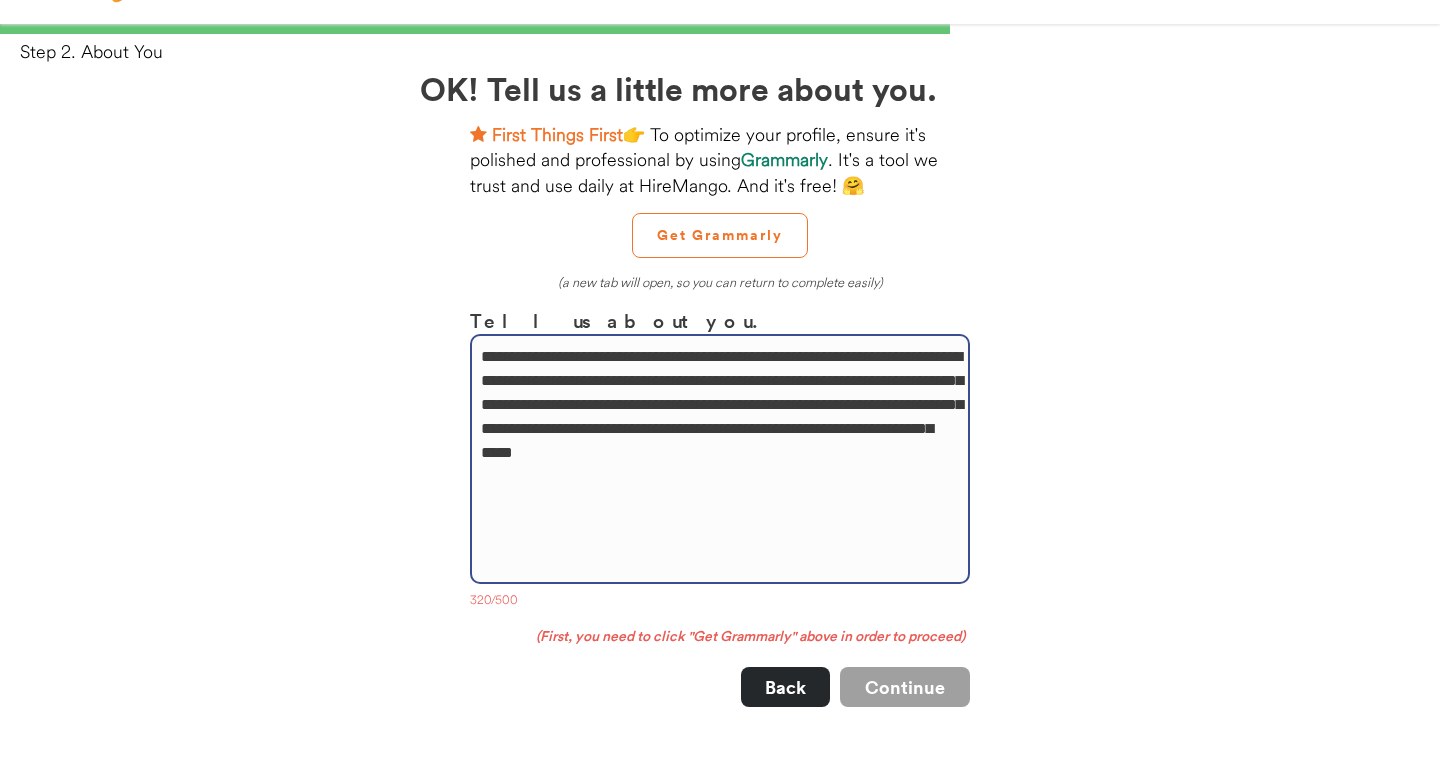 drag, startPoint x: 678, startPoint y: 409, endPoint x: 611, endPoint y: 409, distance: 67 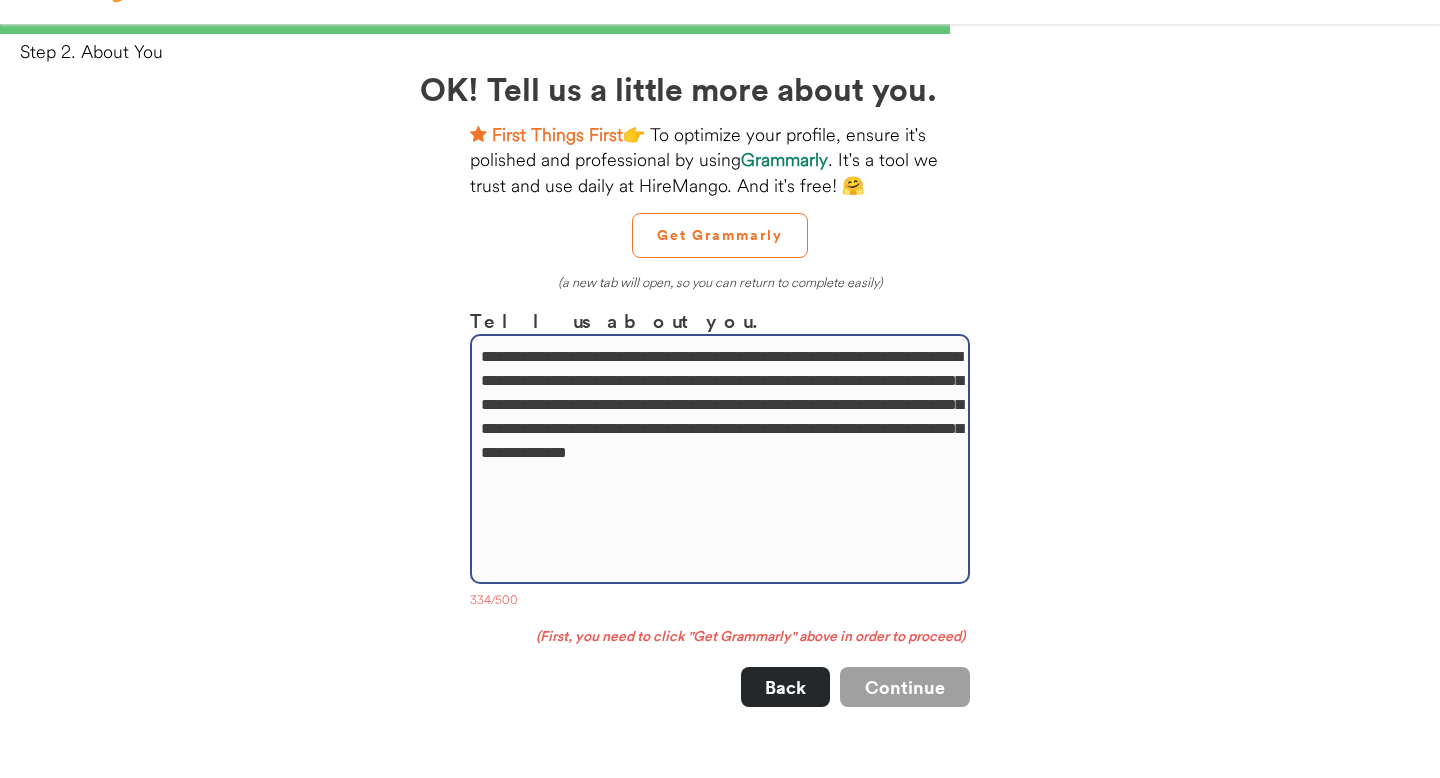 drag, startPoint x: 781, startPoint y: 404, endPoint x: 794, endPoint y: 402, distance: 13.152946 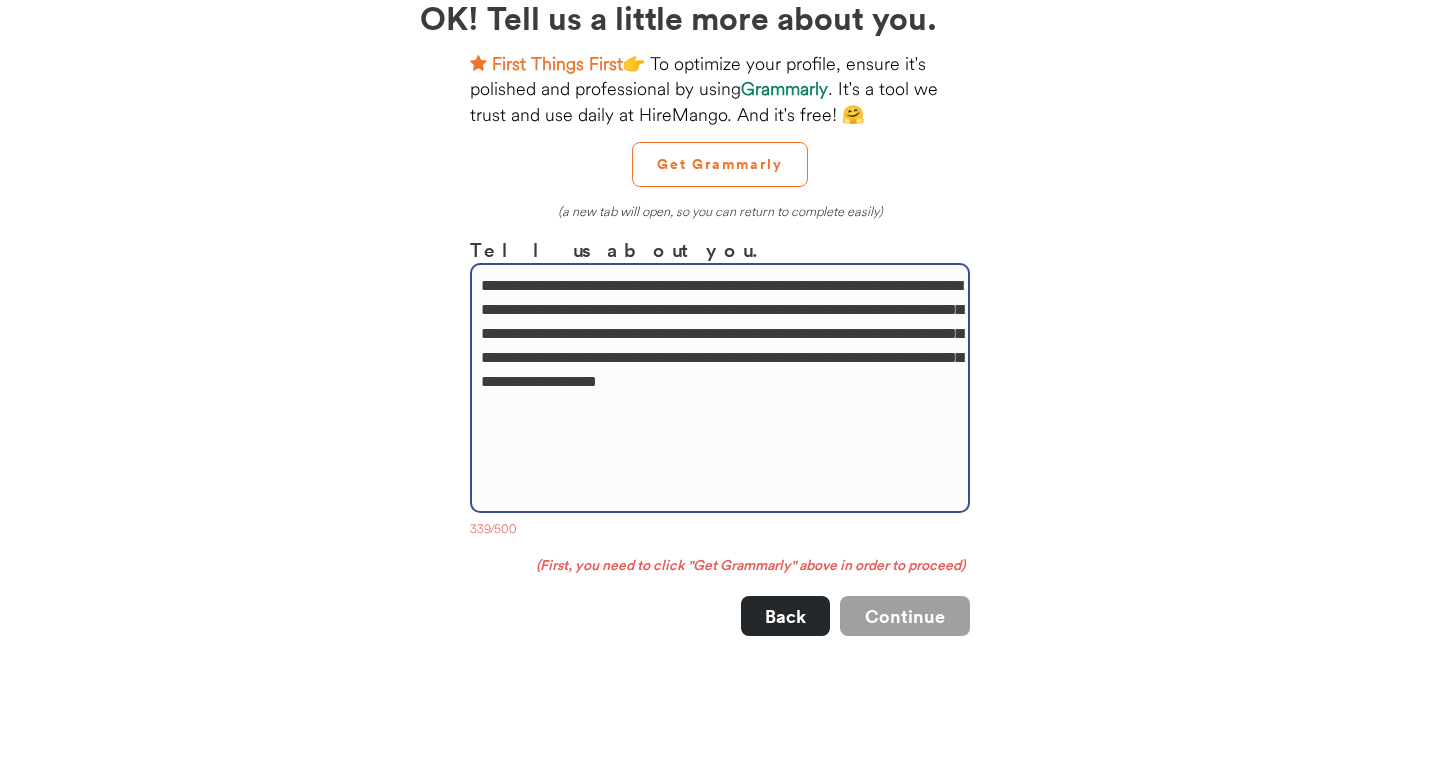 scroll, scrollTop: 137, scrollLeft: 0, axis: vertical 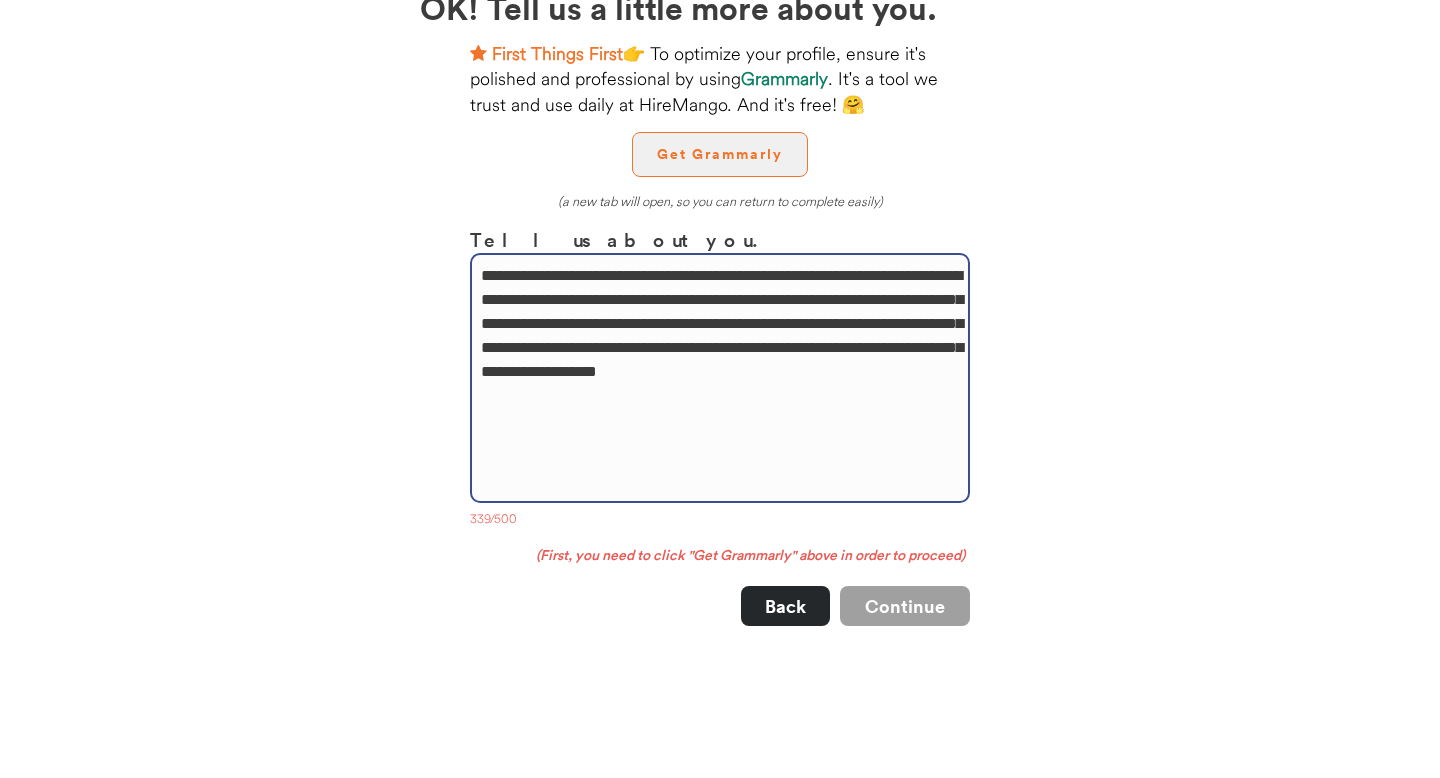 click on "Get Grammarly" at bounding box center (720, 154) 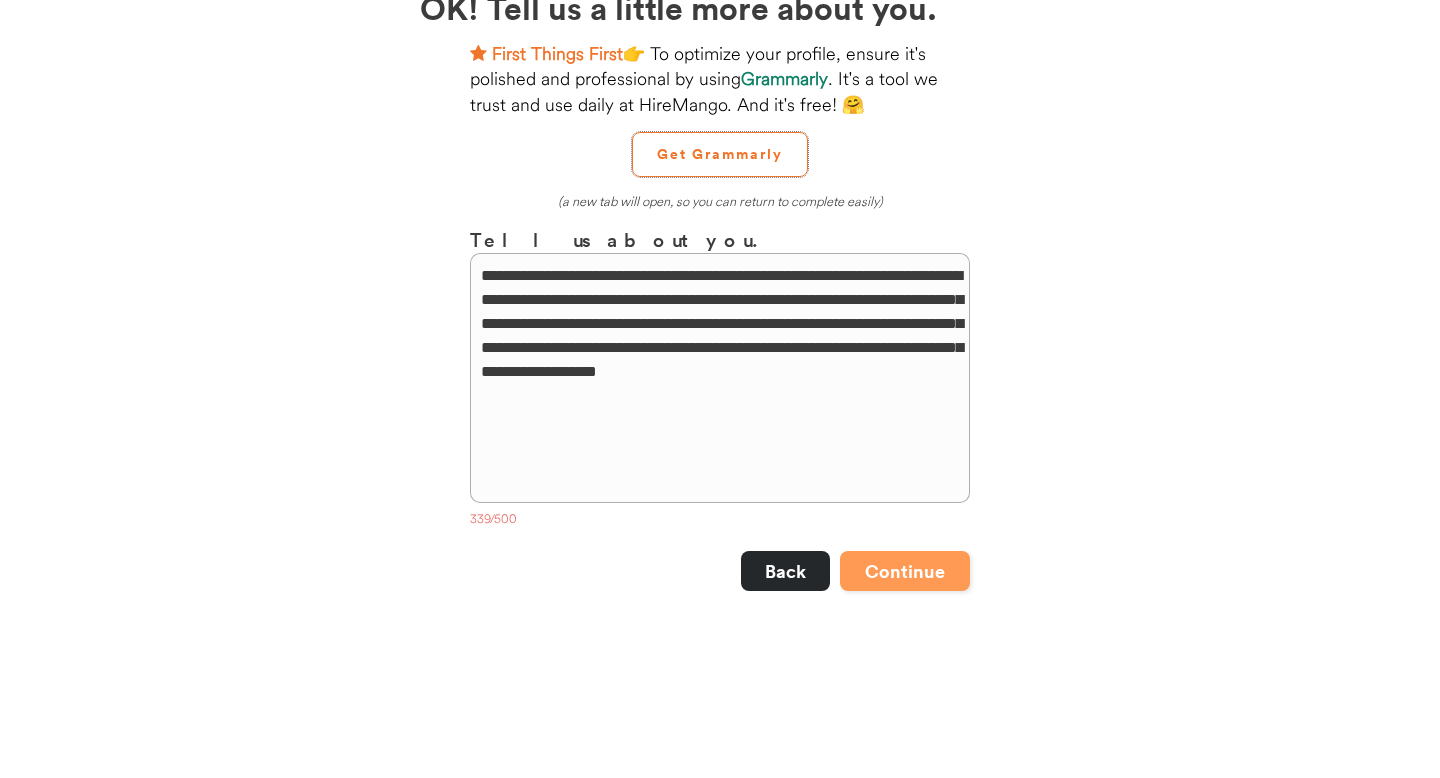 click on "Continue" at bounding box center [905, 571] 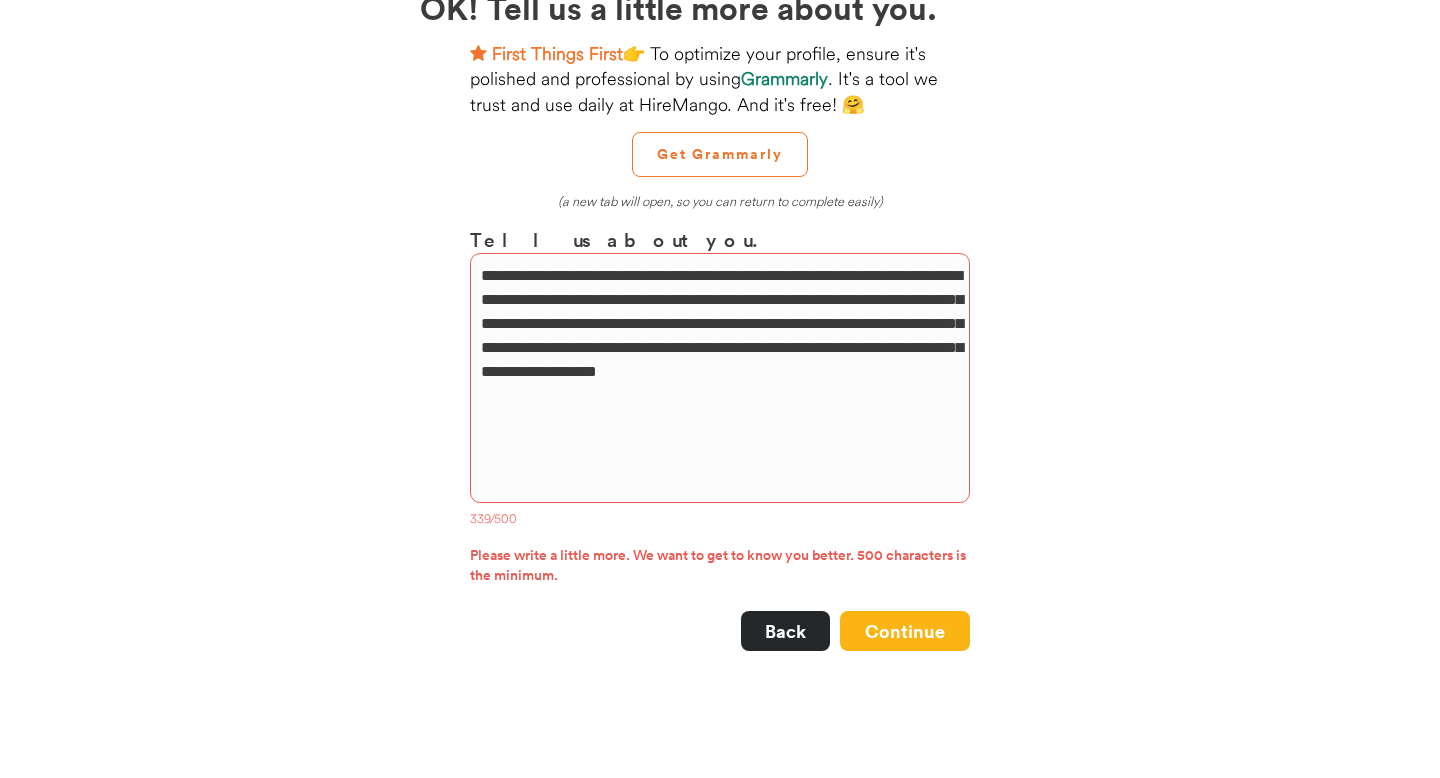 click on "**********" at bounding box center [720, 378] 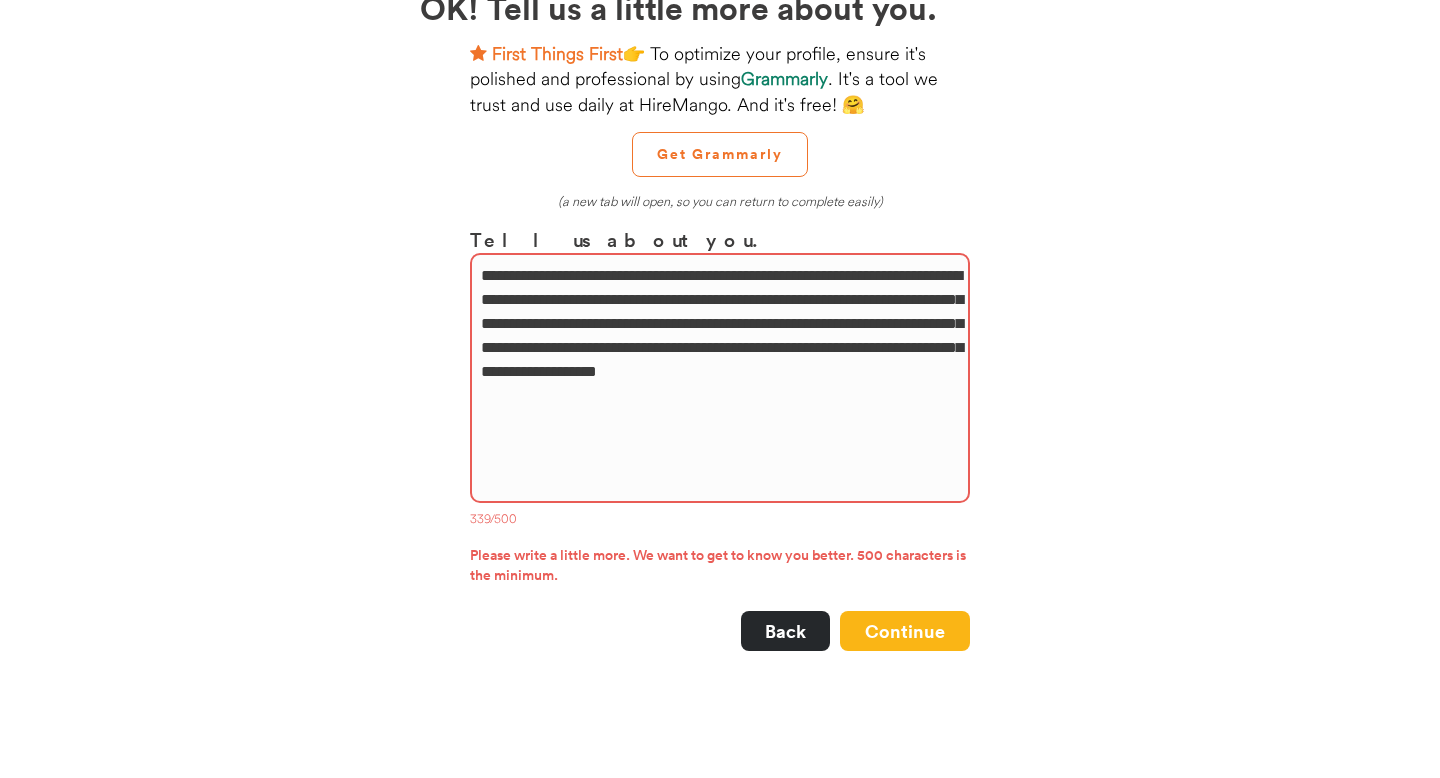 click on "**********" at bounding box center [720, 378] 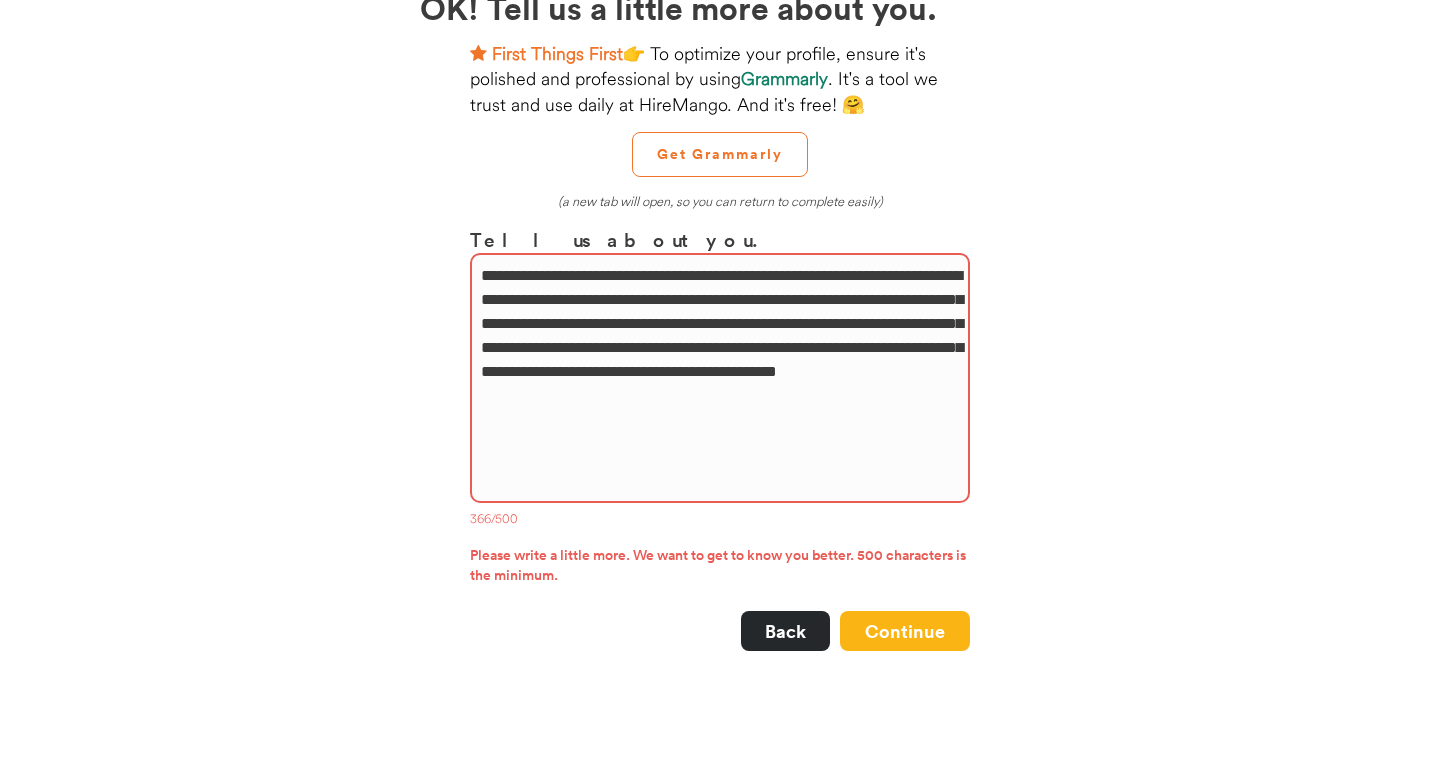 click on "**********" at bounding box center [720, 378] 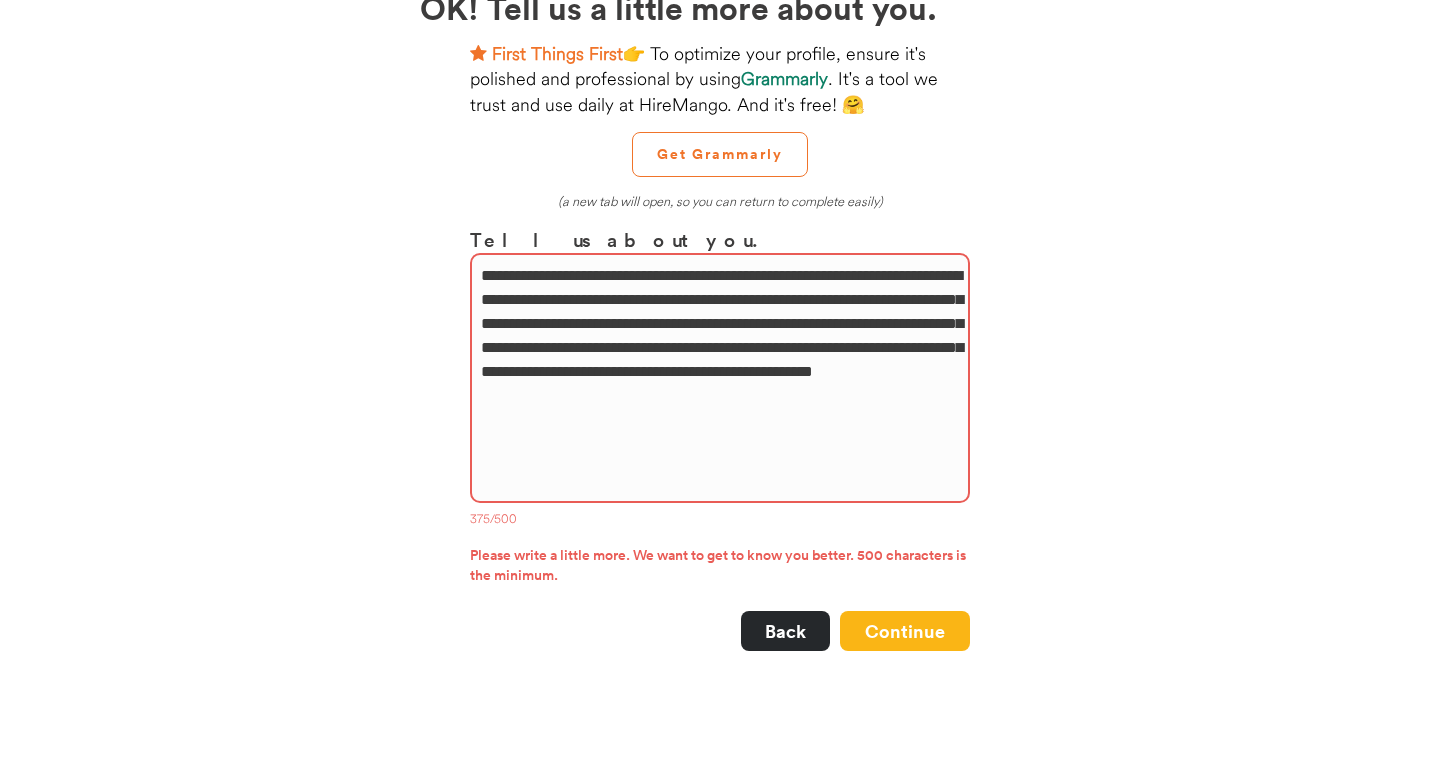 click on "**********" at bounding box center [720, 378] 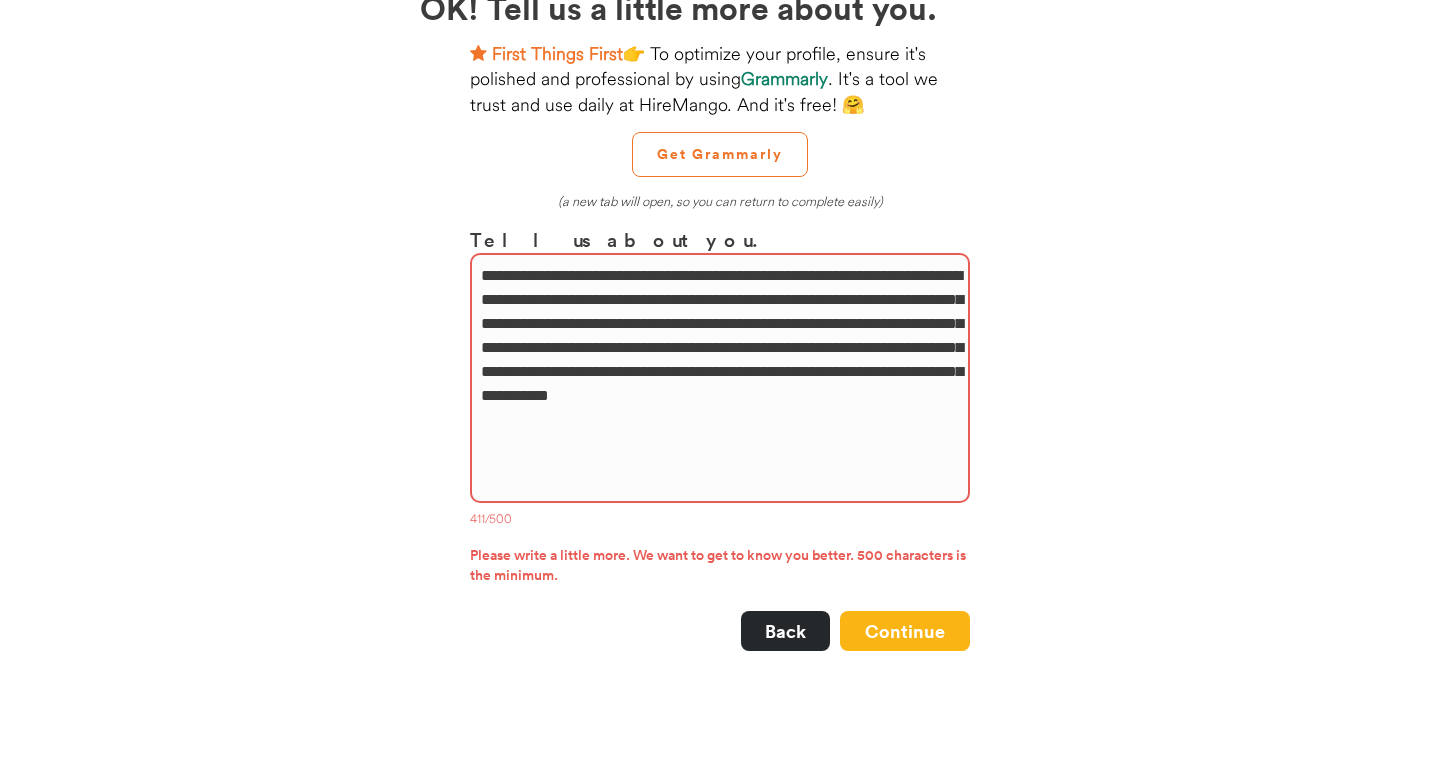 click on "**********" at bounding box center [720, 378] 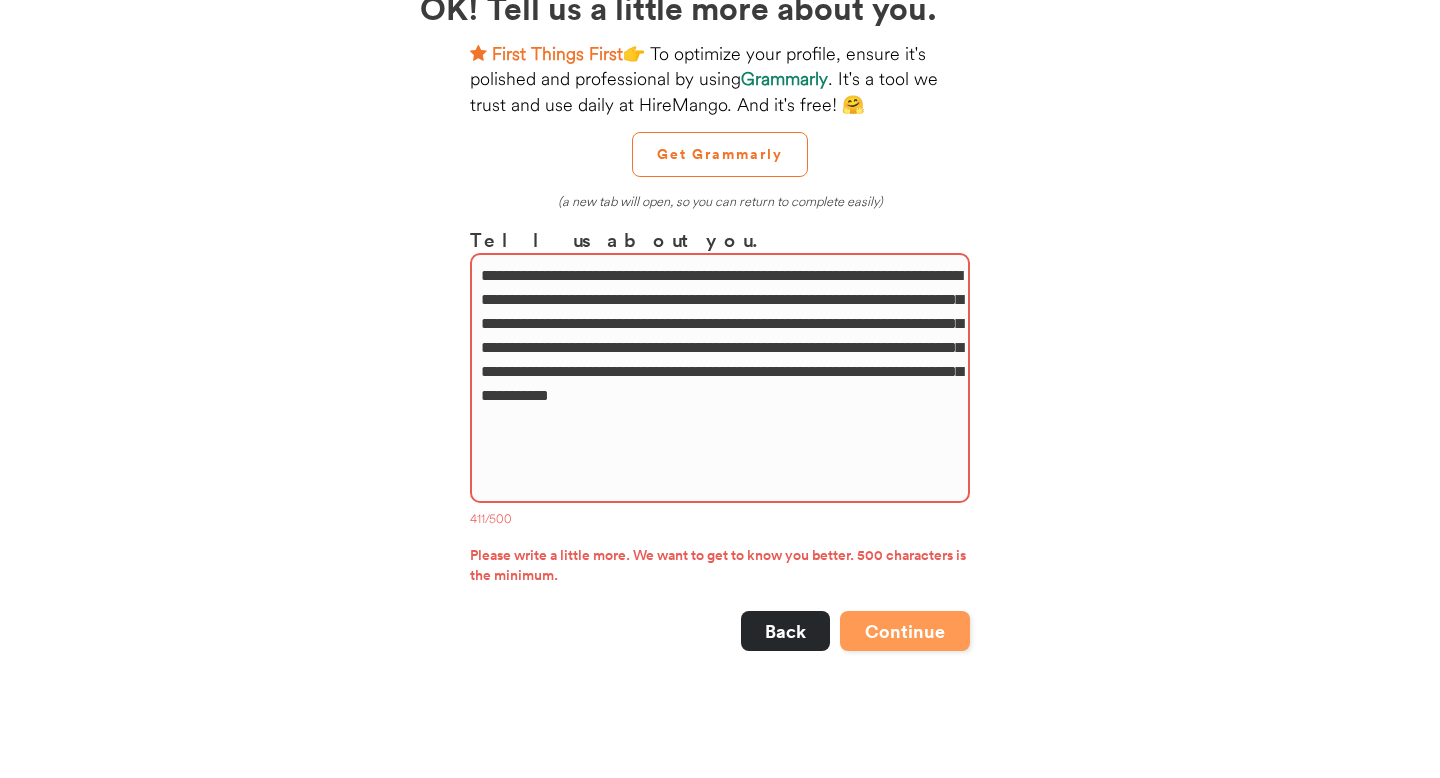 click on "Continue" at bounding box center (905, 631) 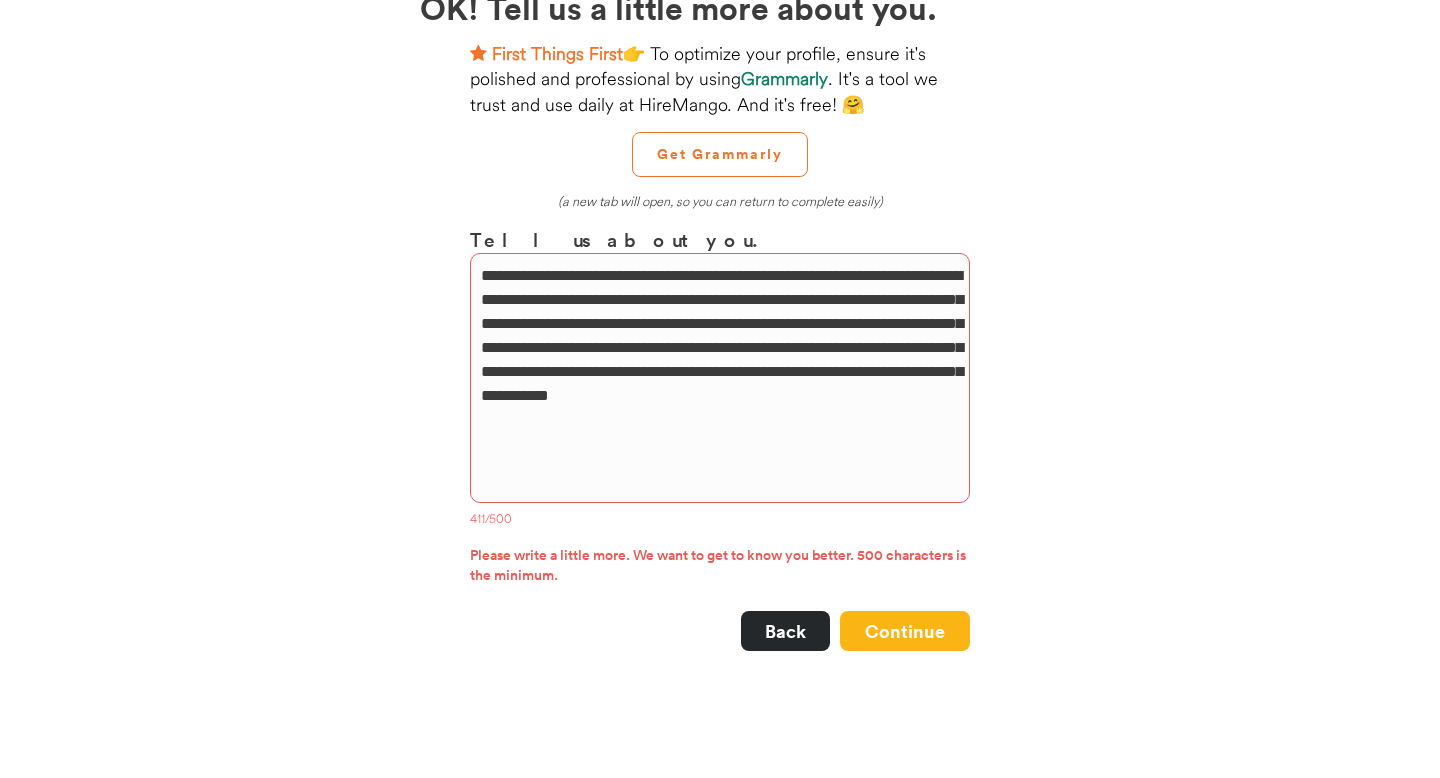 click on "**********" at bounding box center [720, 406] 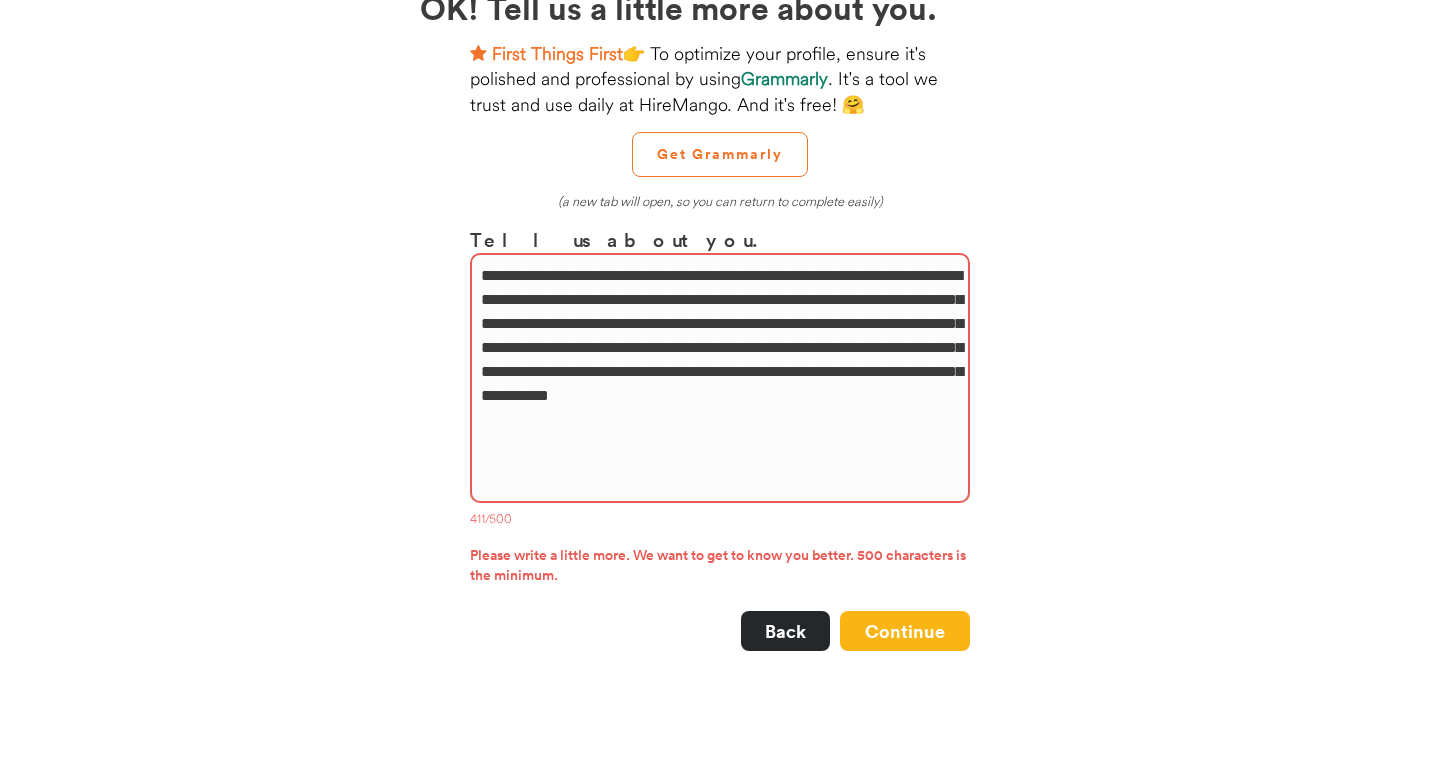 drag, startPoint x: 817, startPoint y: 400, endPoint x: 878, endPoint y: 408, distance: 61.522354 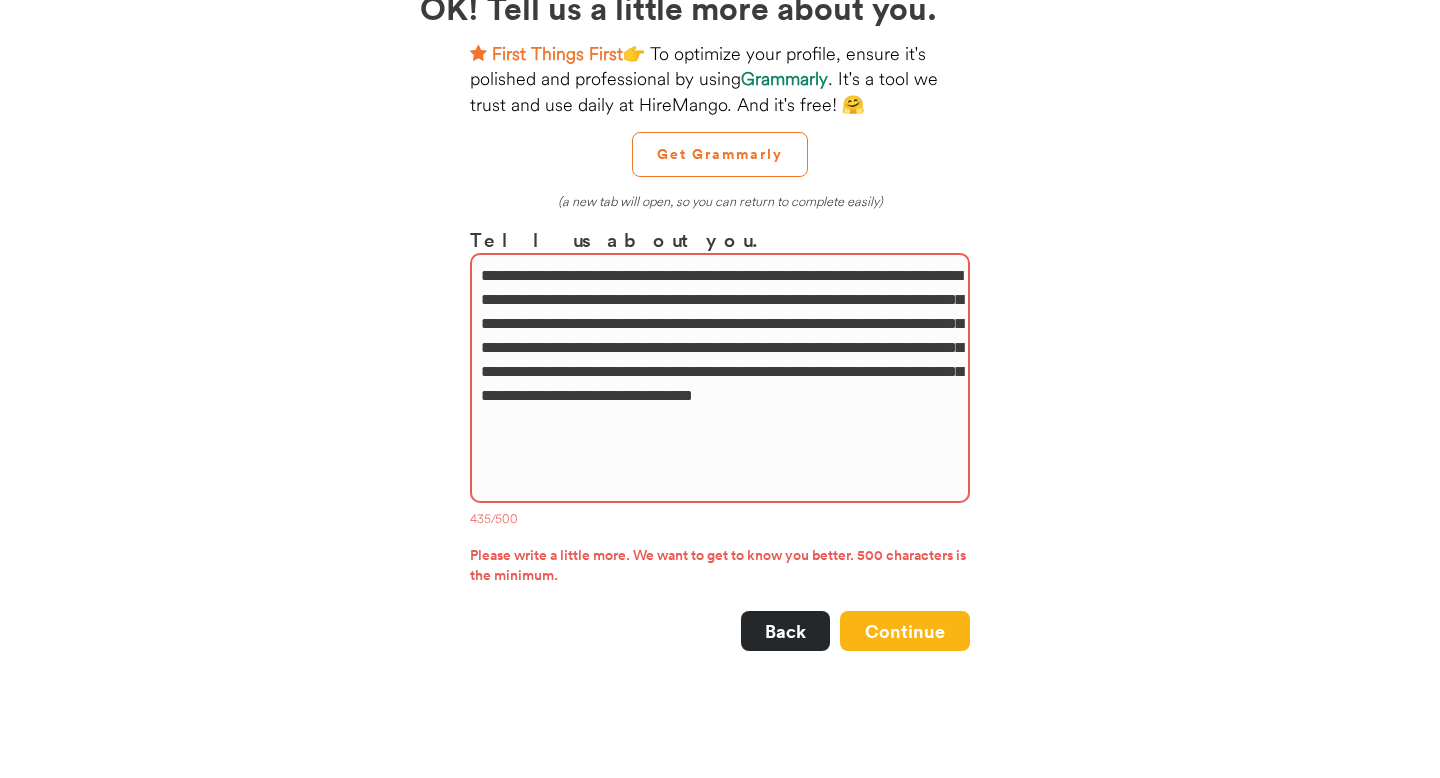 click on "**********" at bounding box center (720, 378) 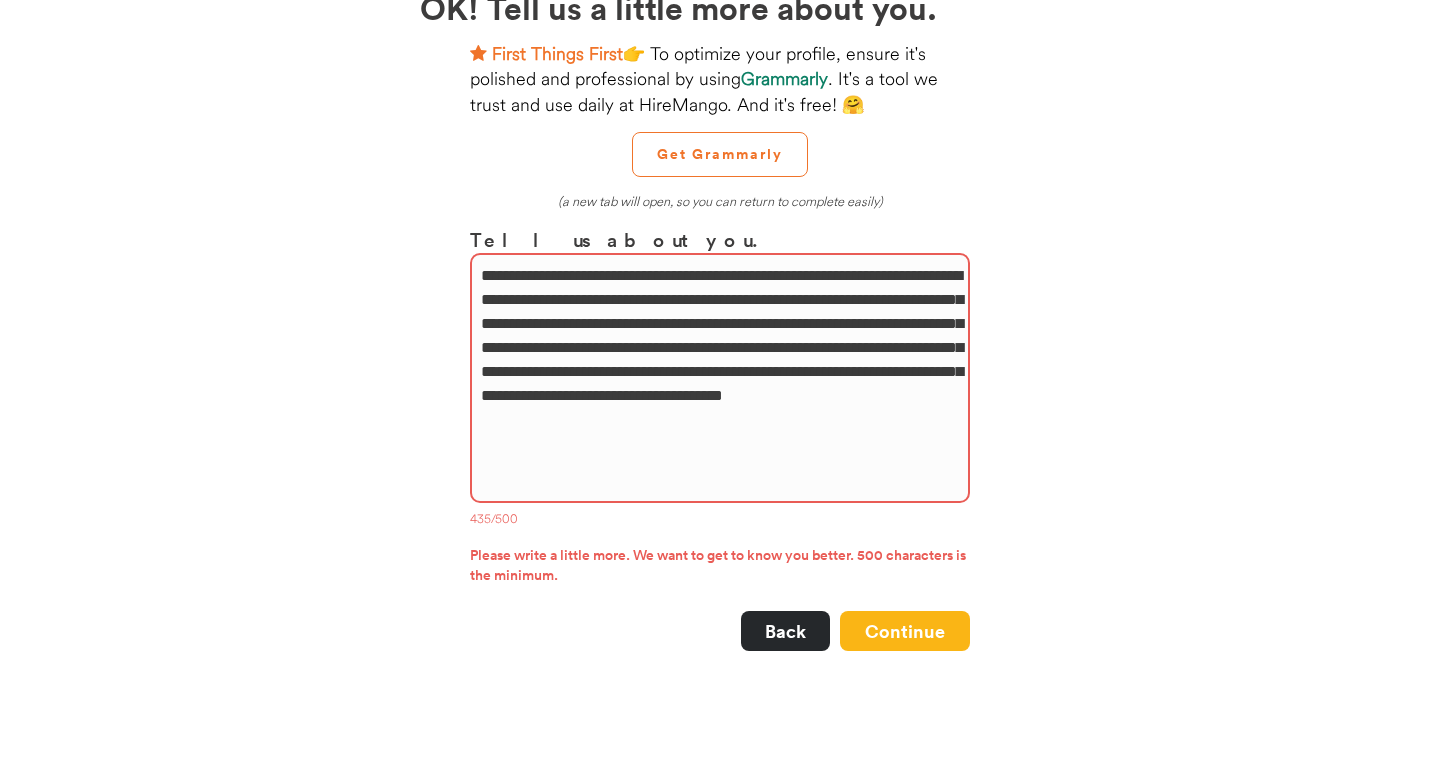 click on "**********" at bounding box center (720, 378) 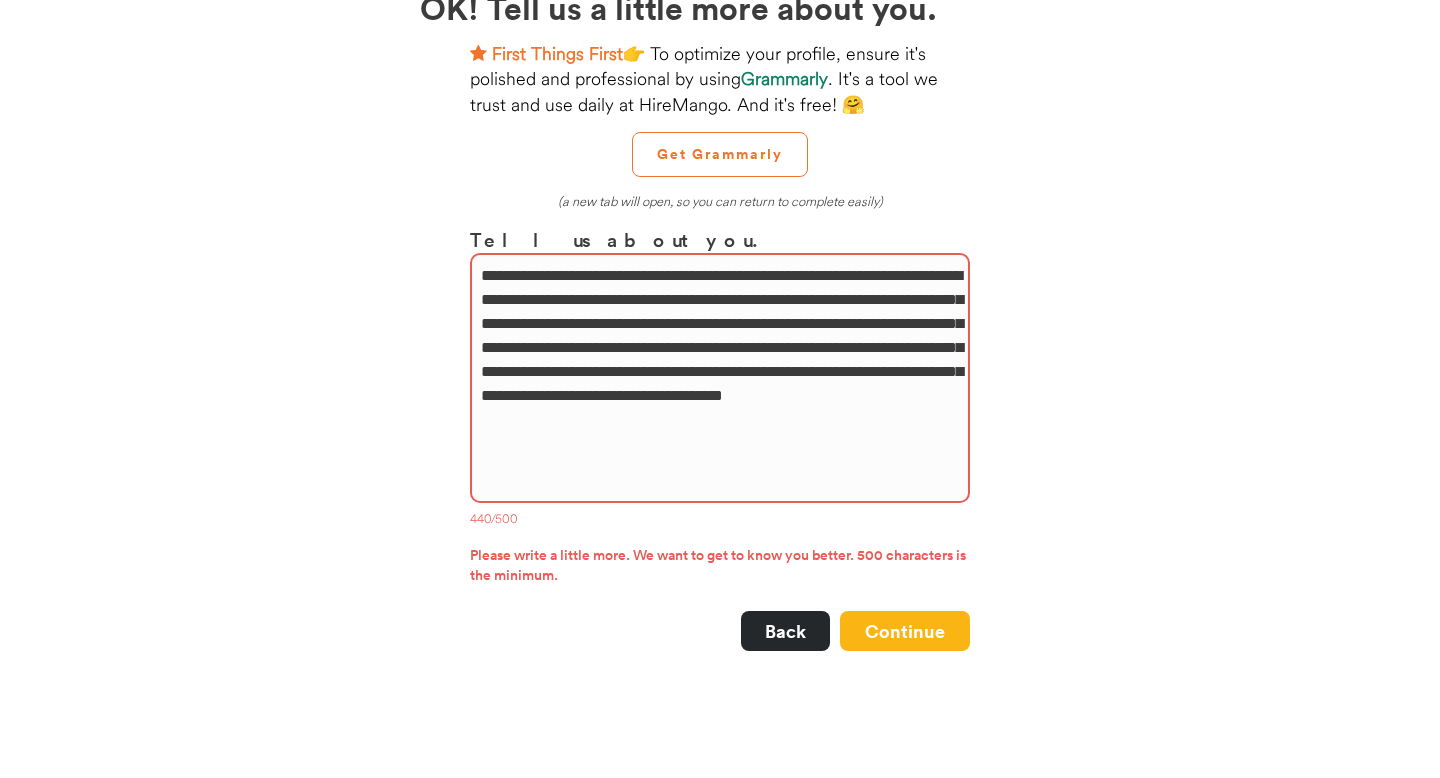 click on "**********" at bounding box center (720, 378) 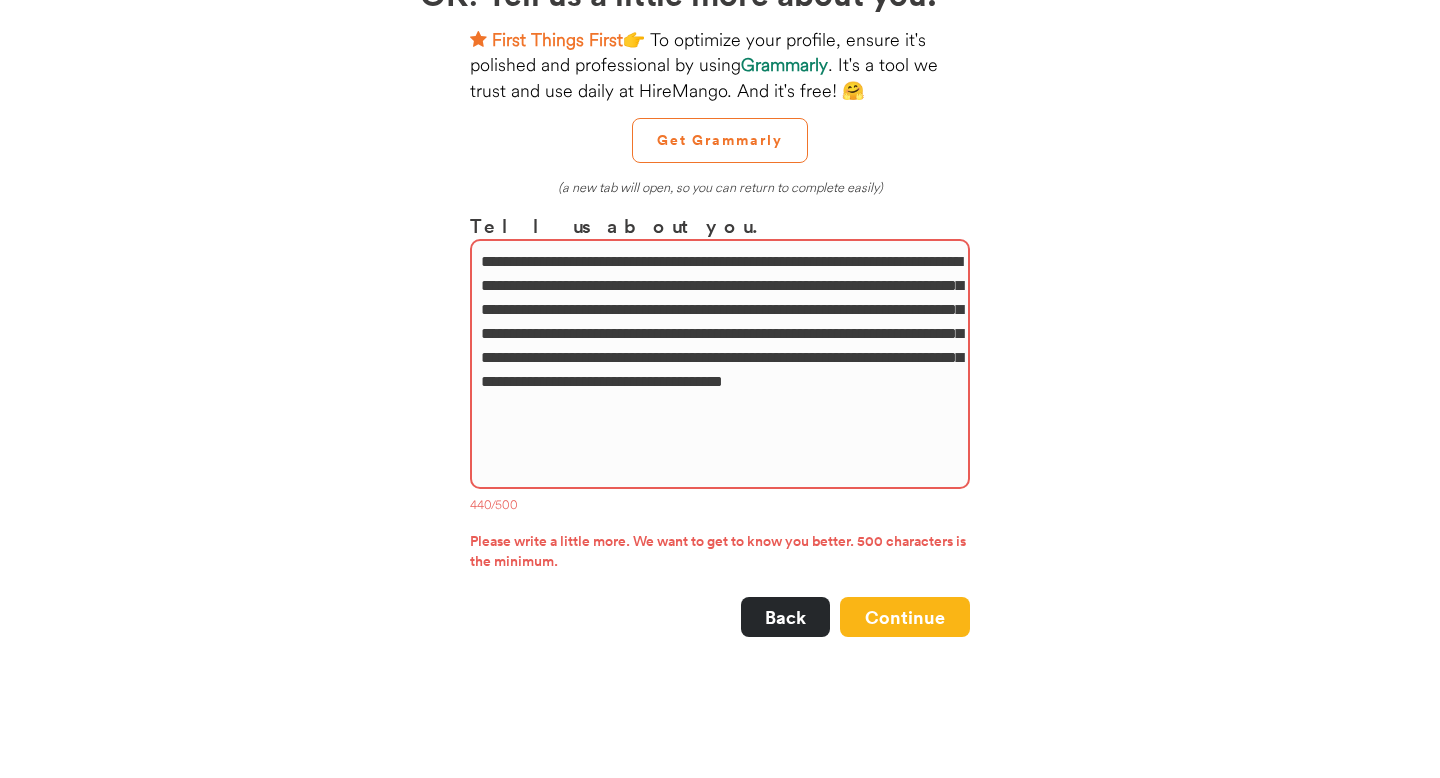 scroll, scrollTop: 152, scrollLeft: 0, axis: vertical 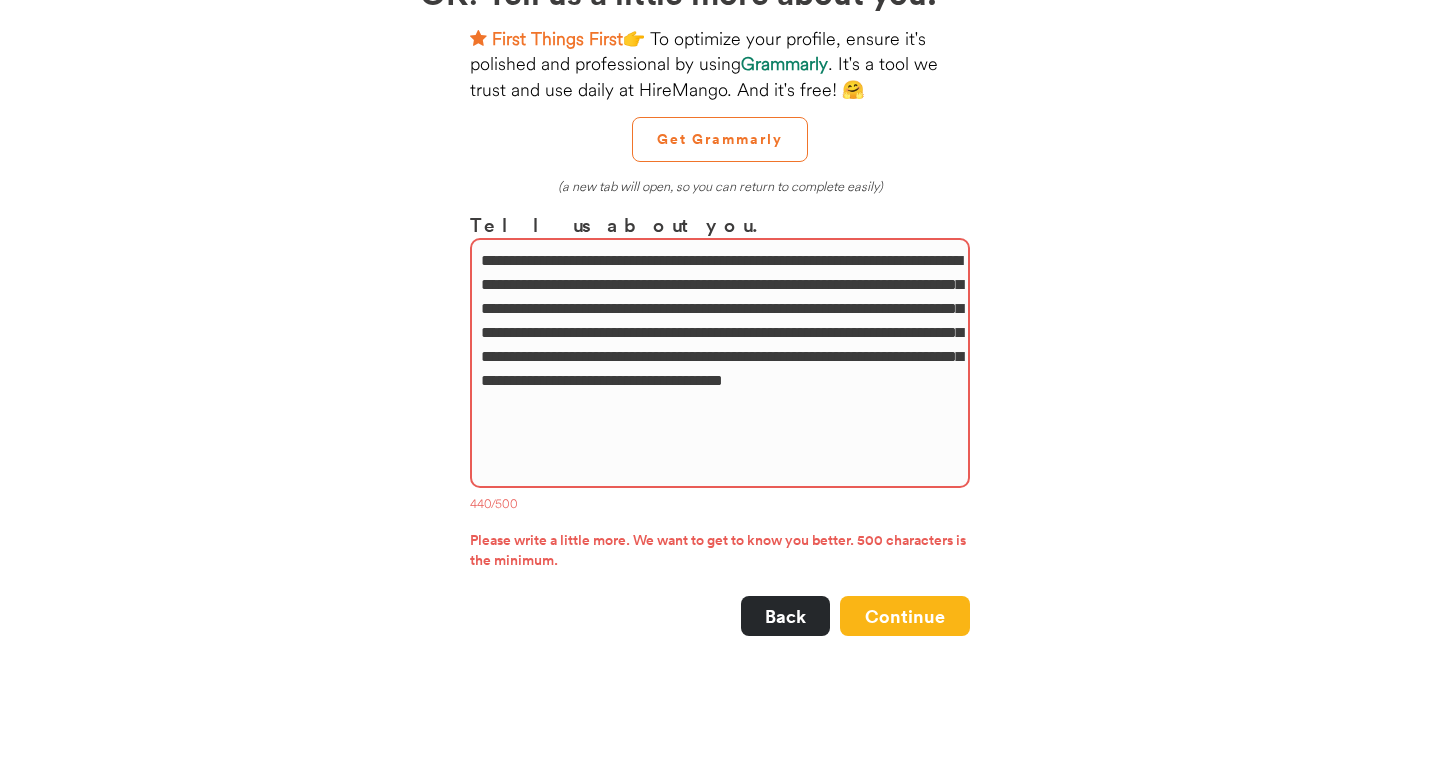 click on "**********" at bounding box center (720, 363) 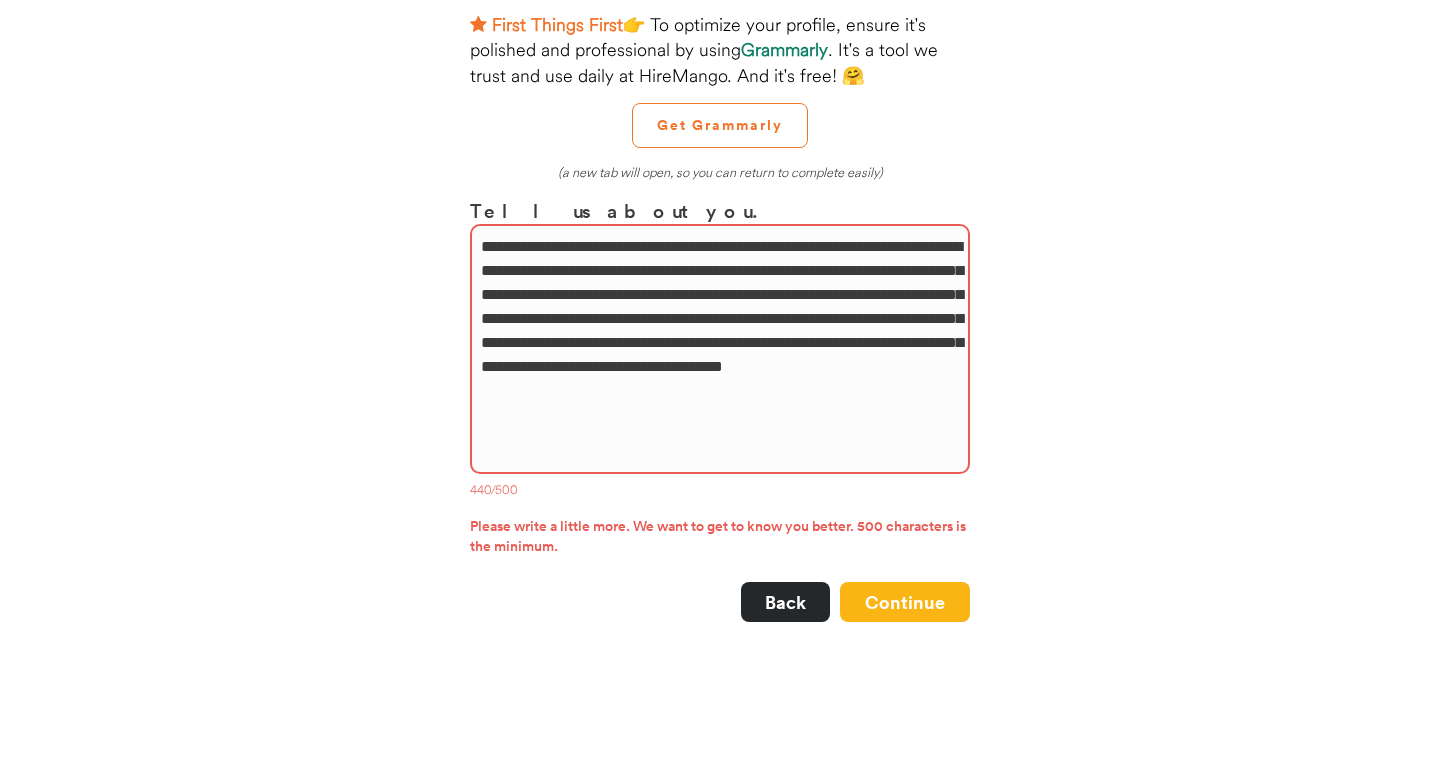 scroll, scrollTop: 169, scrollLeft: 0, axis: vertical 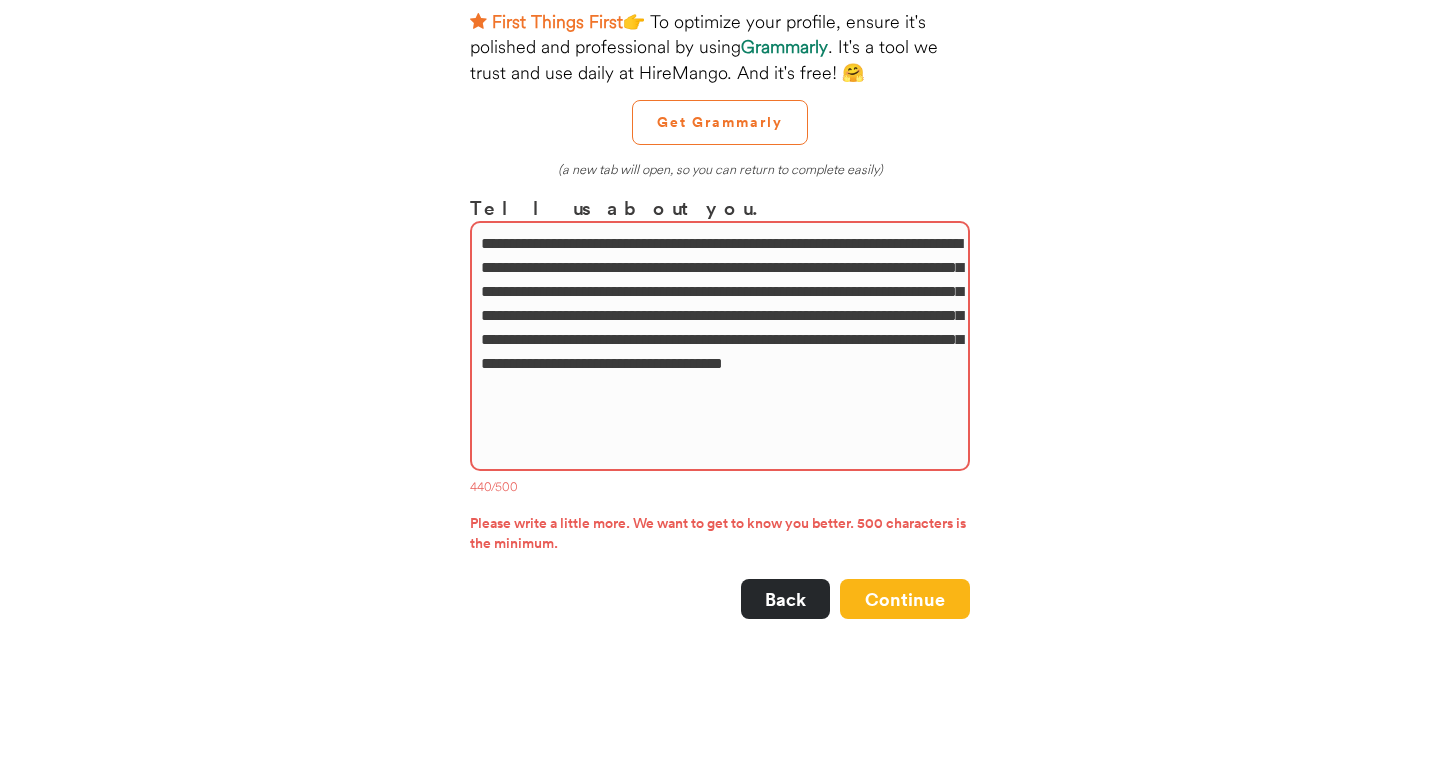 click on "**********" at bounding box center (720, 346) 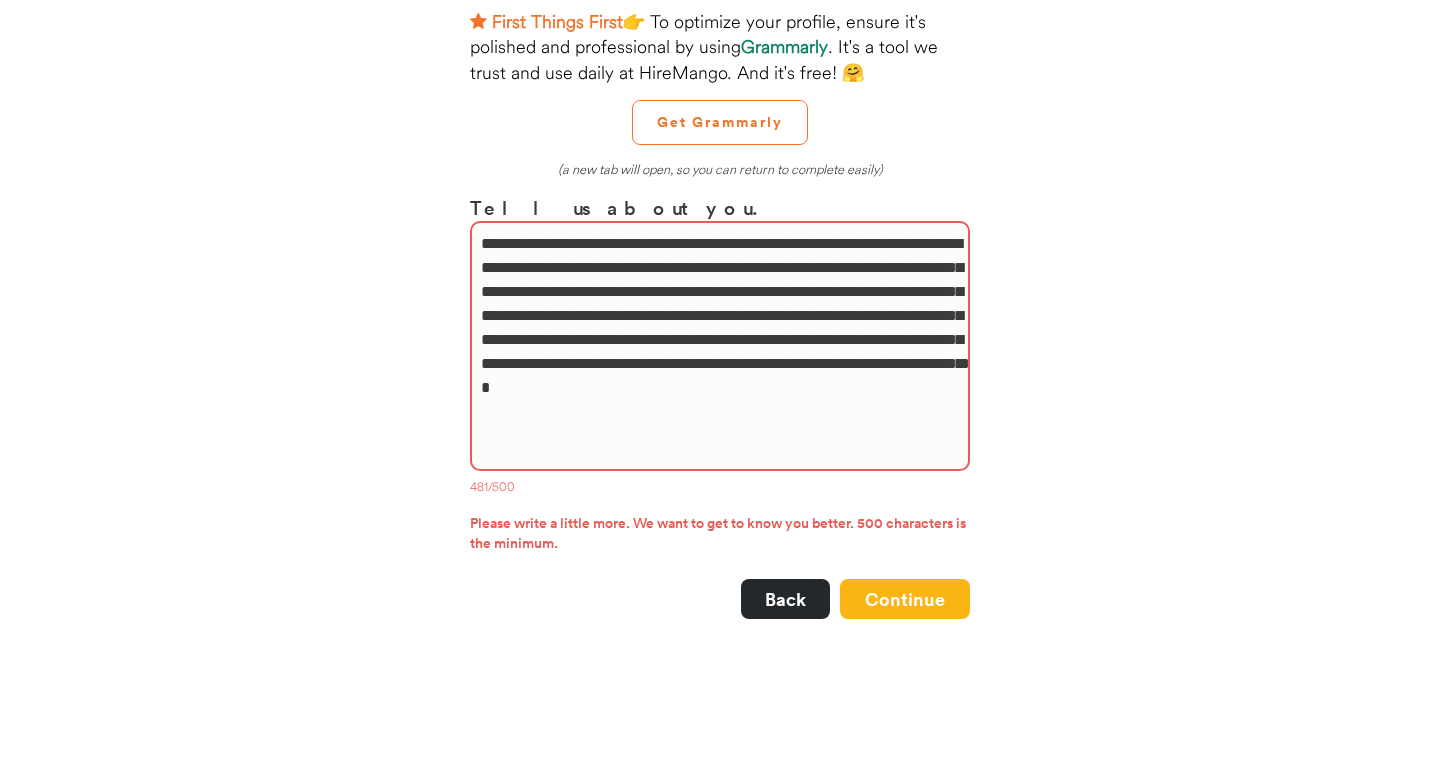 click on "**********" at bounding box center [720, 346] 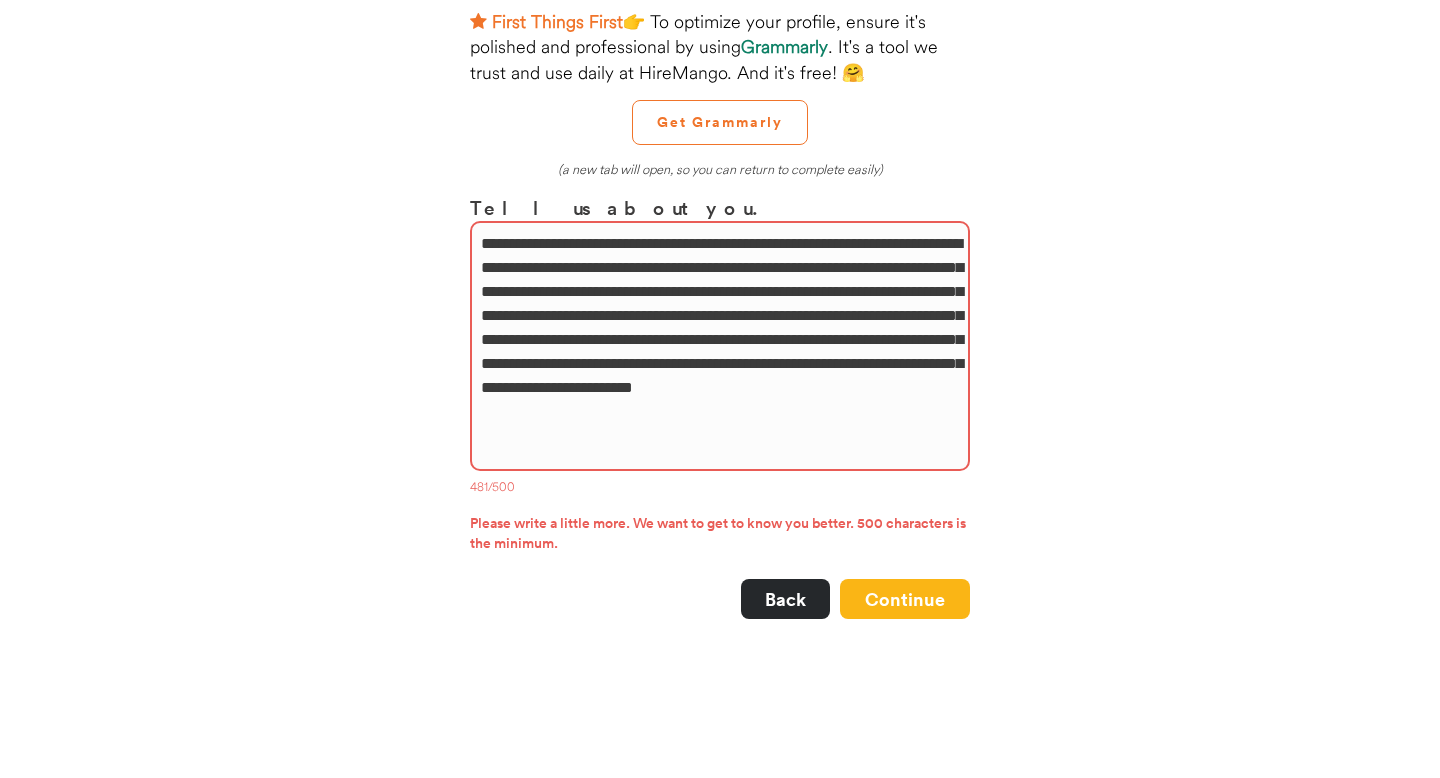 click on "**********" at bounding box center [720, 346] 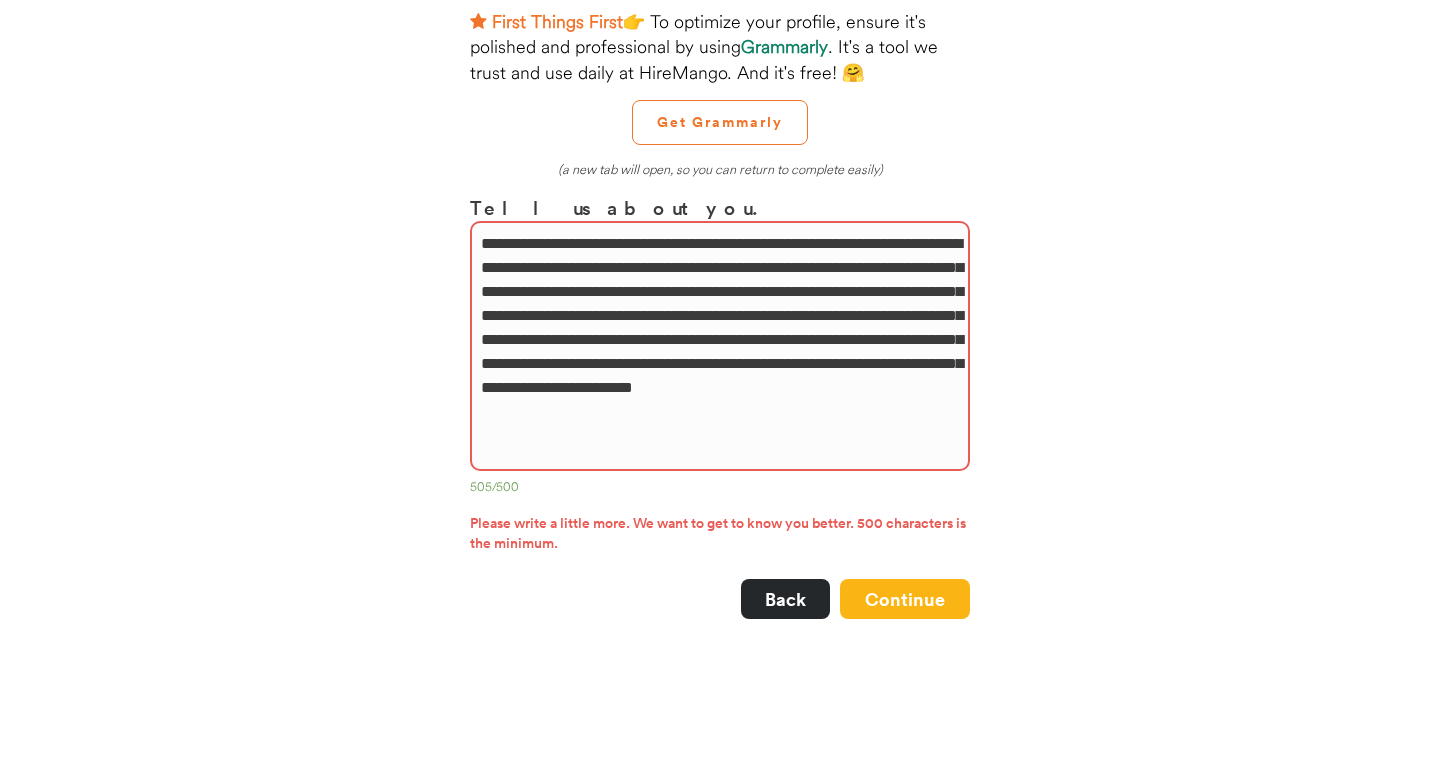click on "**********" at bounding box center (720, 346) 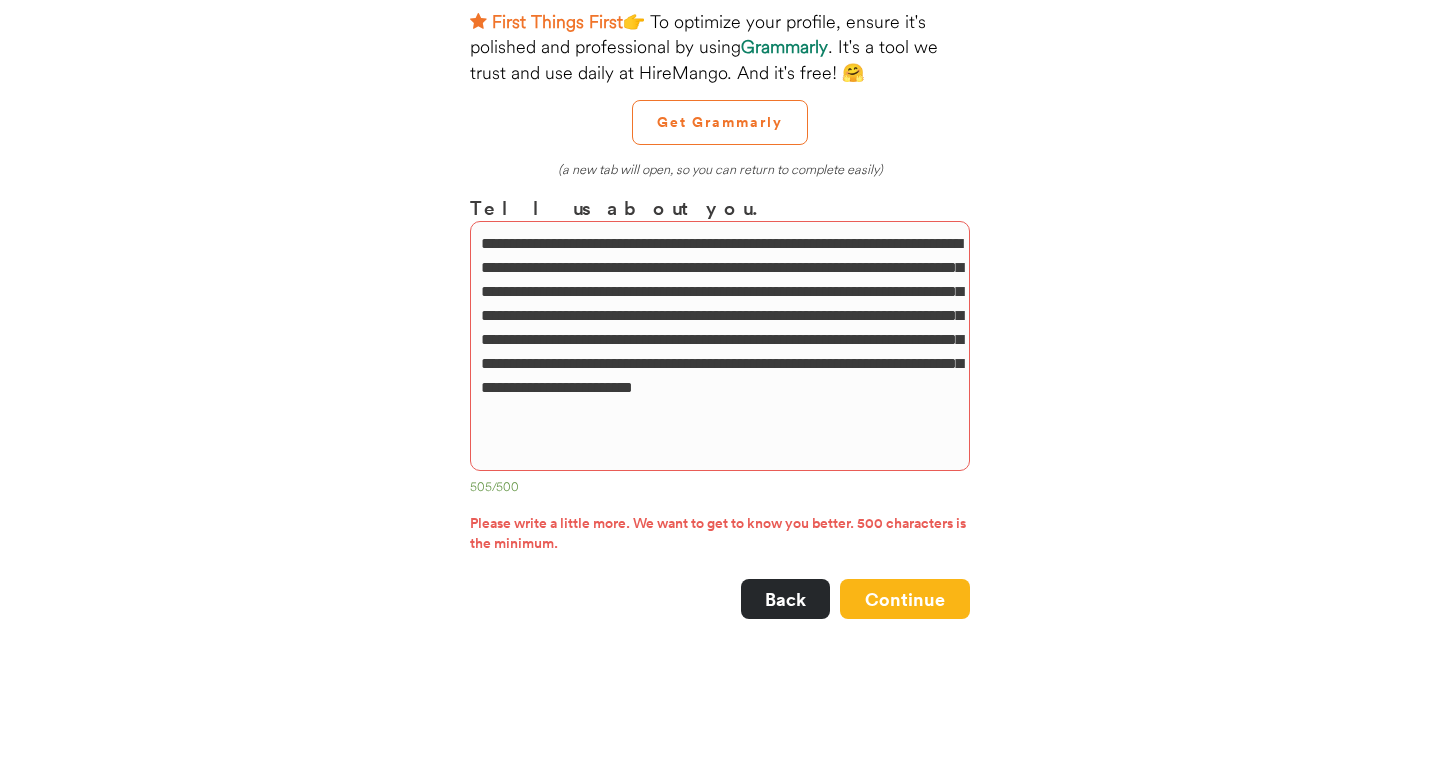 click on "Back Continue" at bounding box center (720, 599) 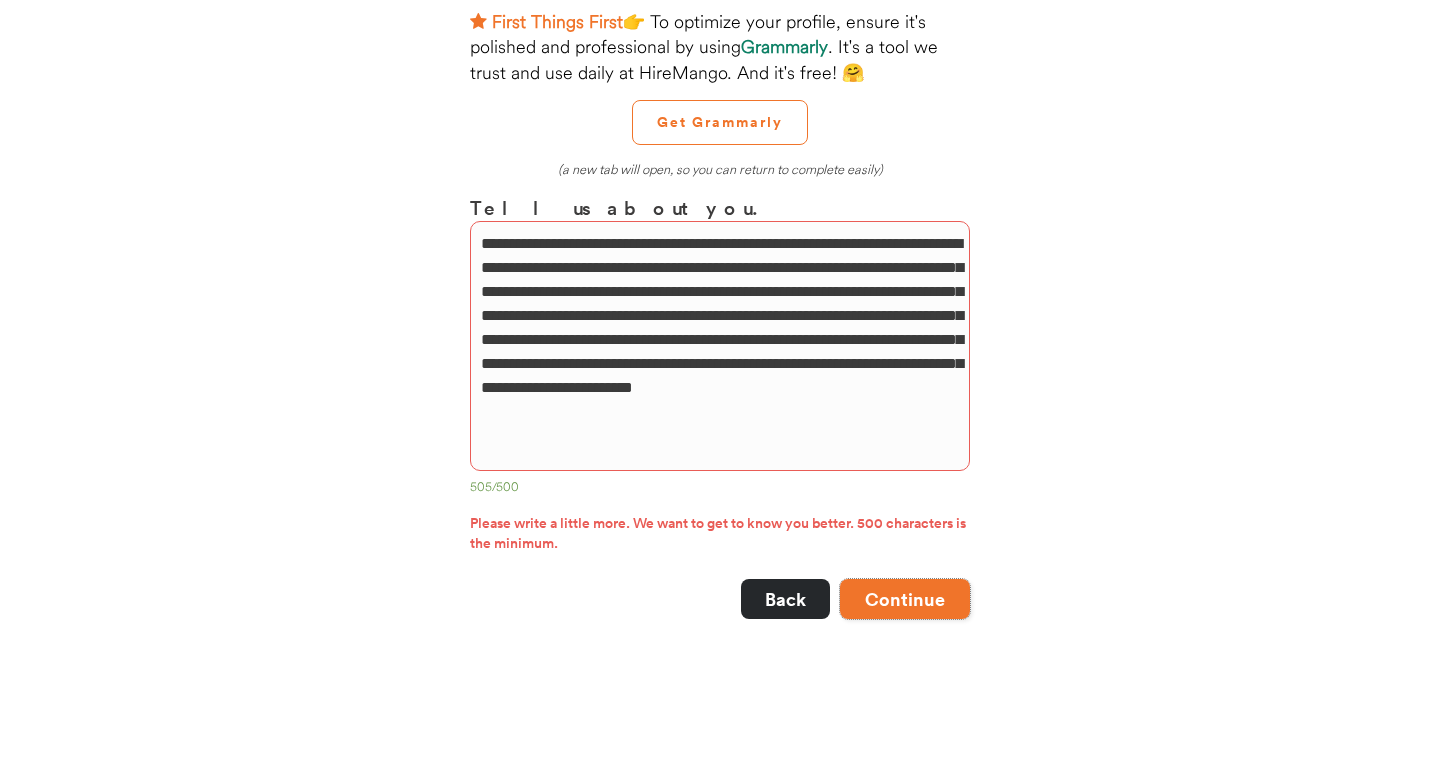 click on "Continue" at bounding box center [905, 599] 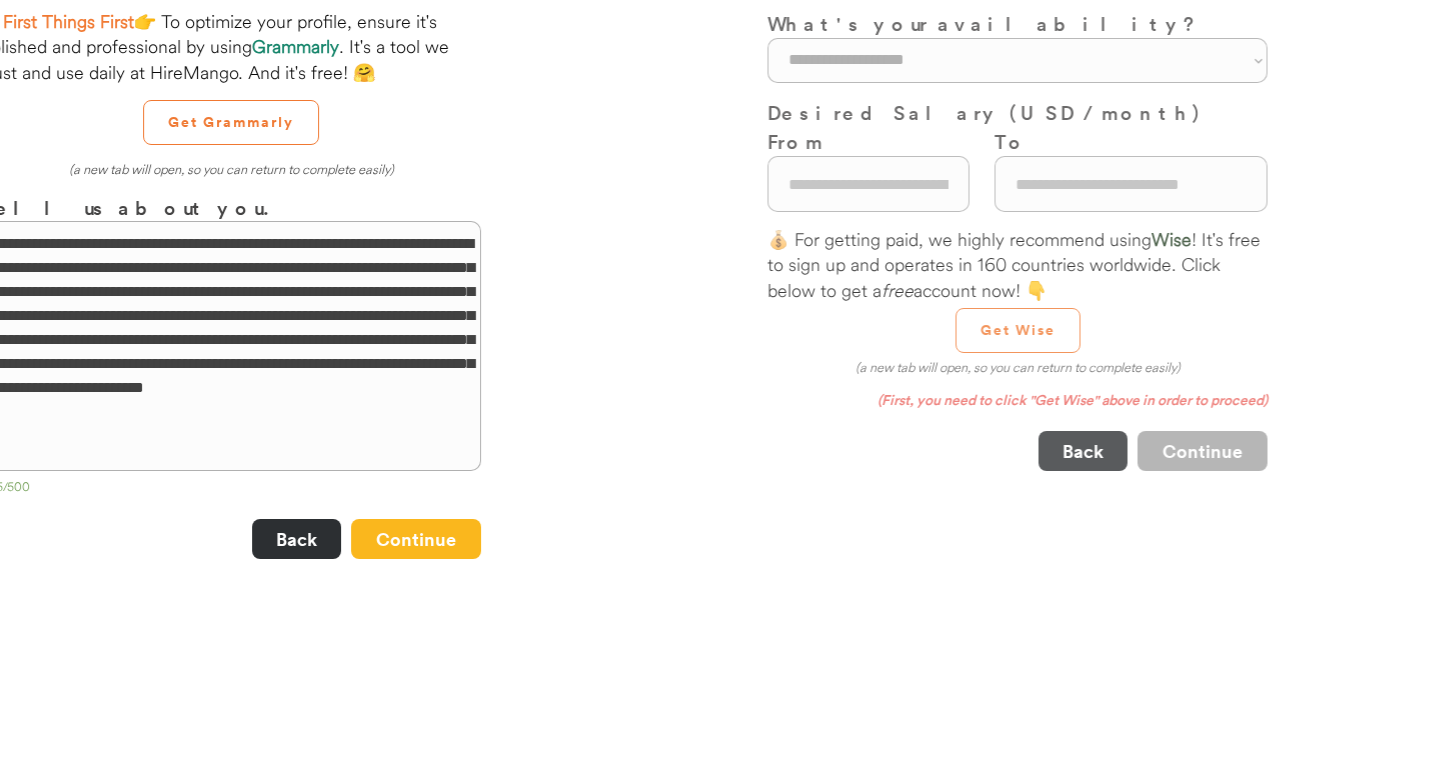 scroll, scrollTop: 0, scrollLeft: 0, axis: both 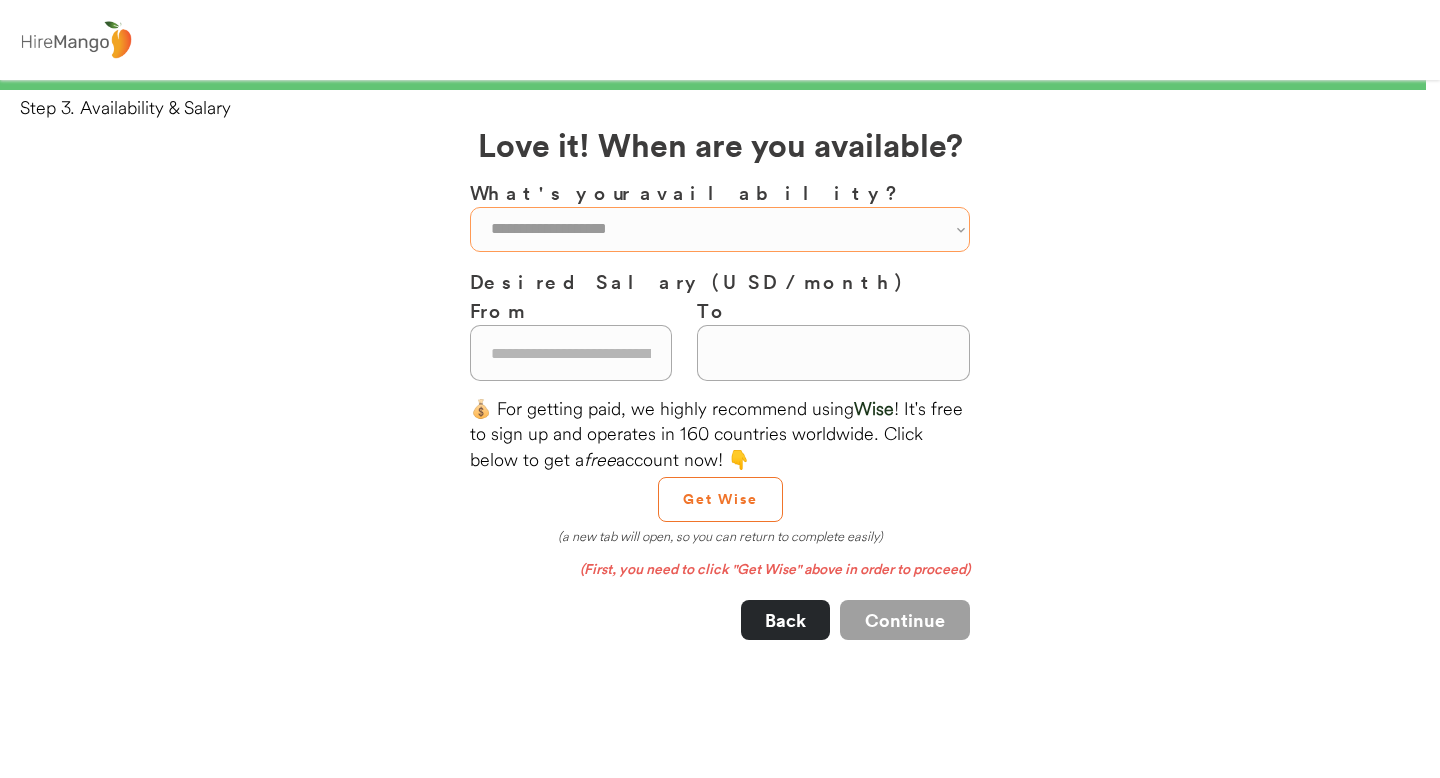 click on "**********" at bounding box center [720, 229] 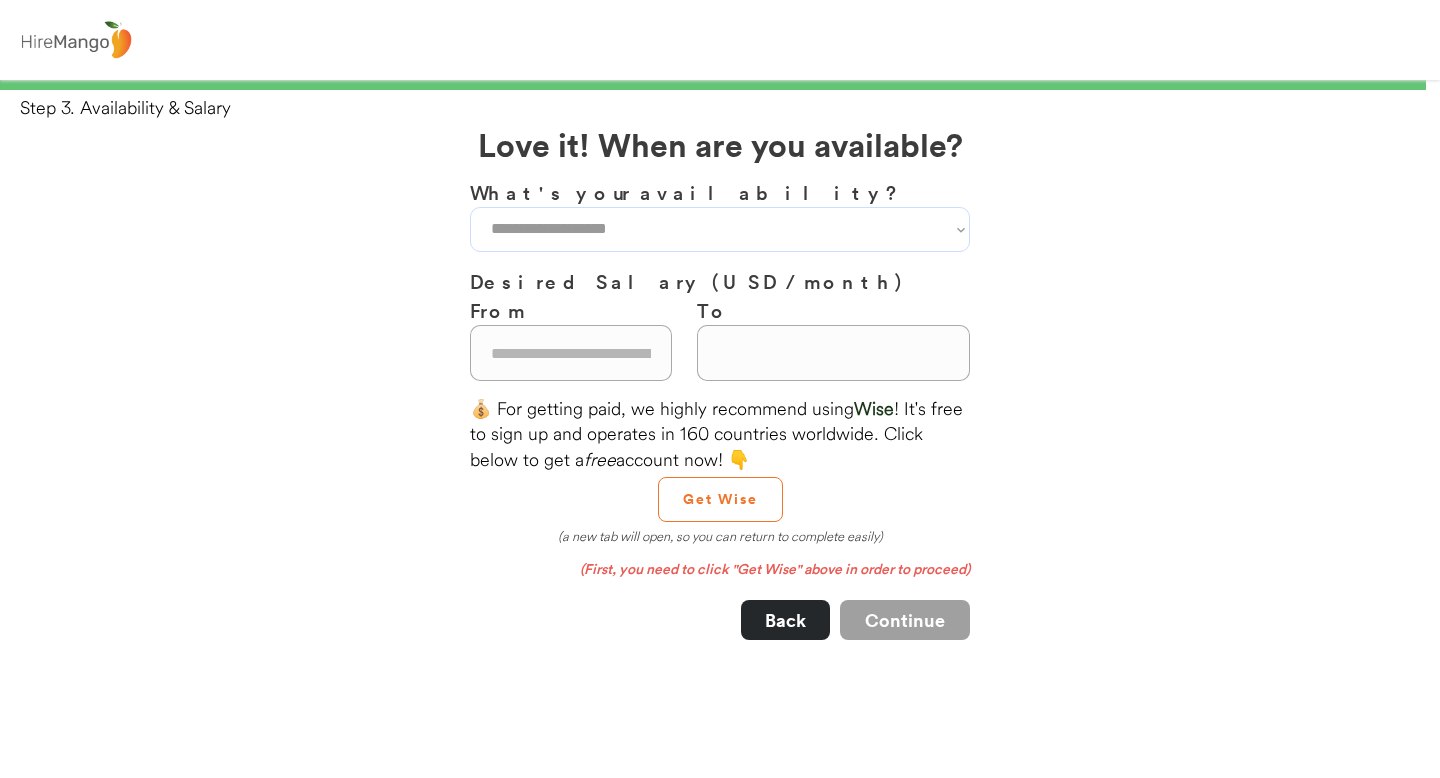 select on "**********" 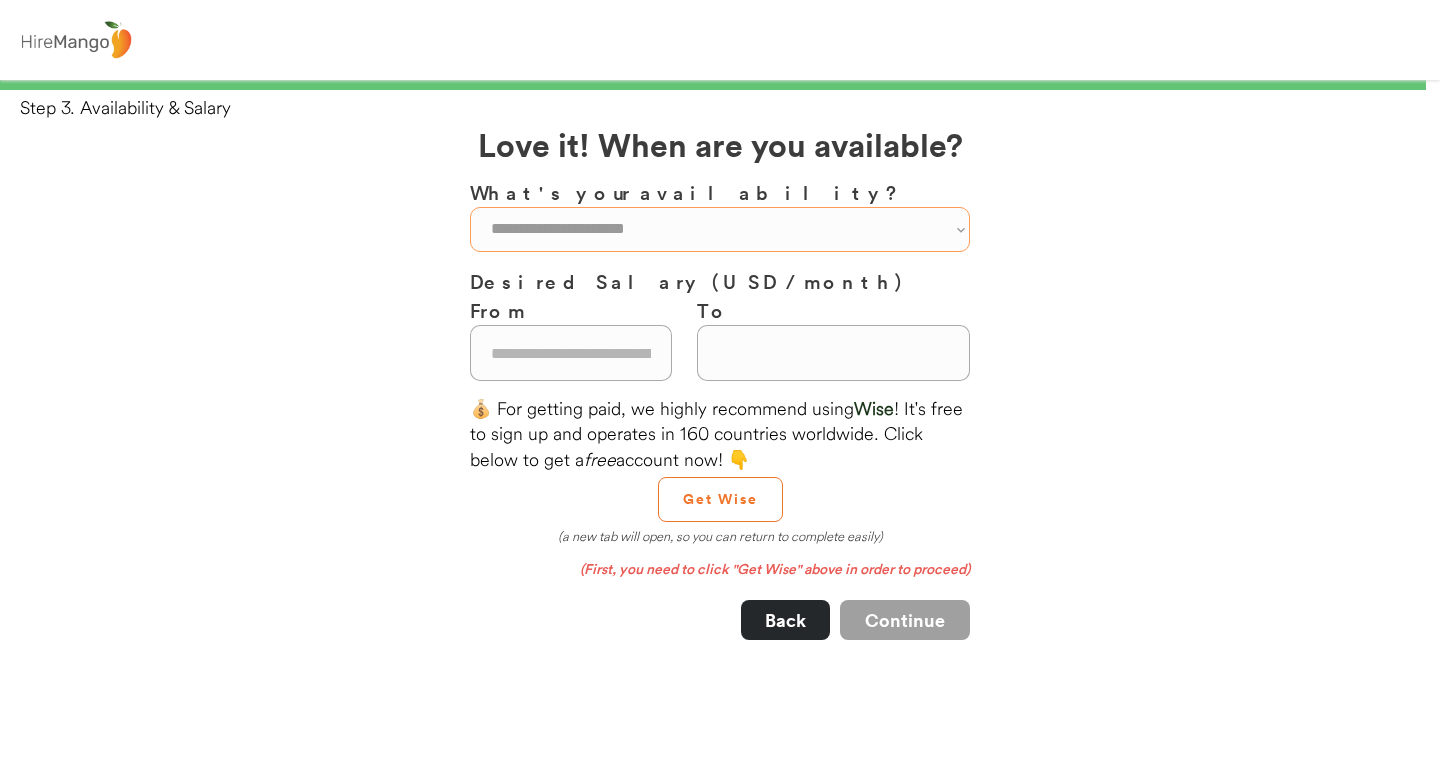 click on "**********" at bounding box center [720, 229] 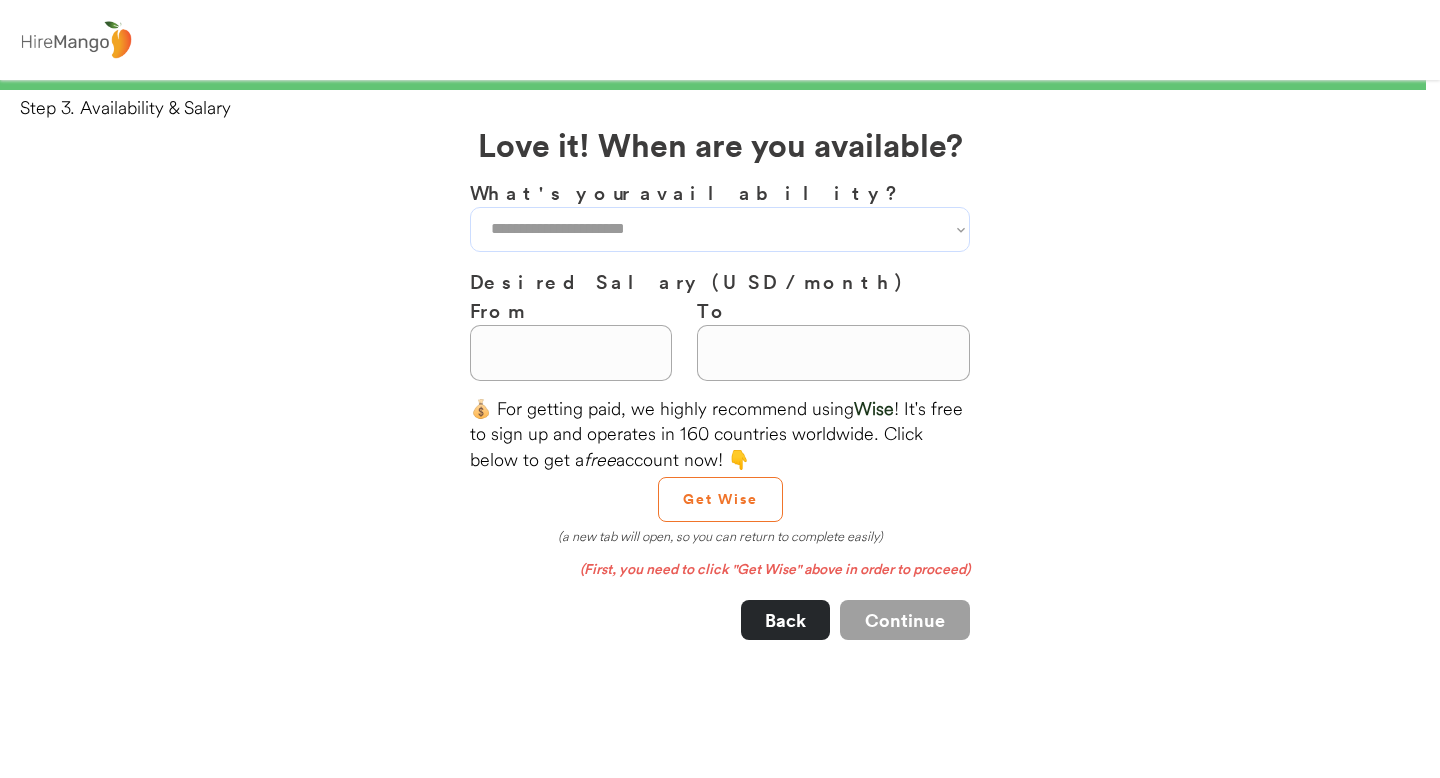 click on "**********" at bounding box center [720, 229] 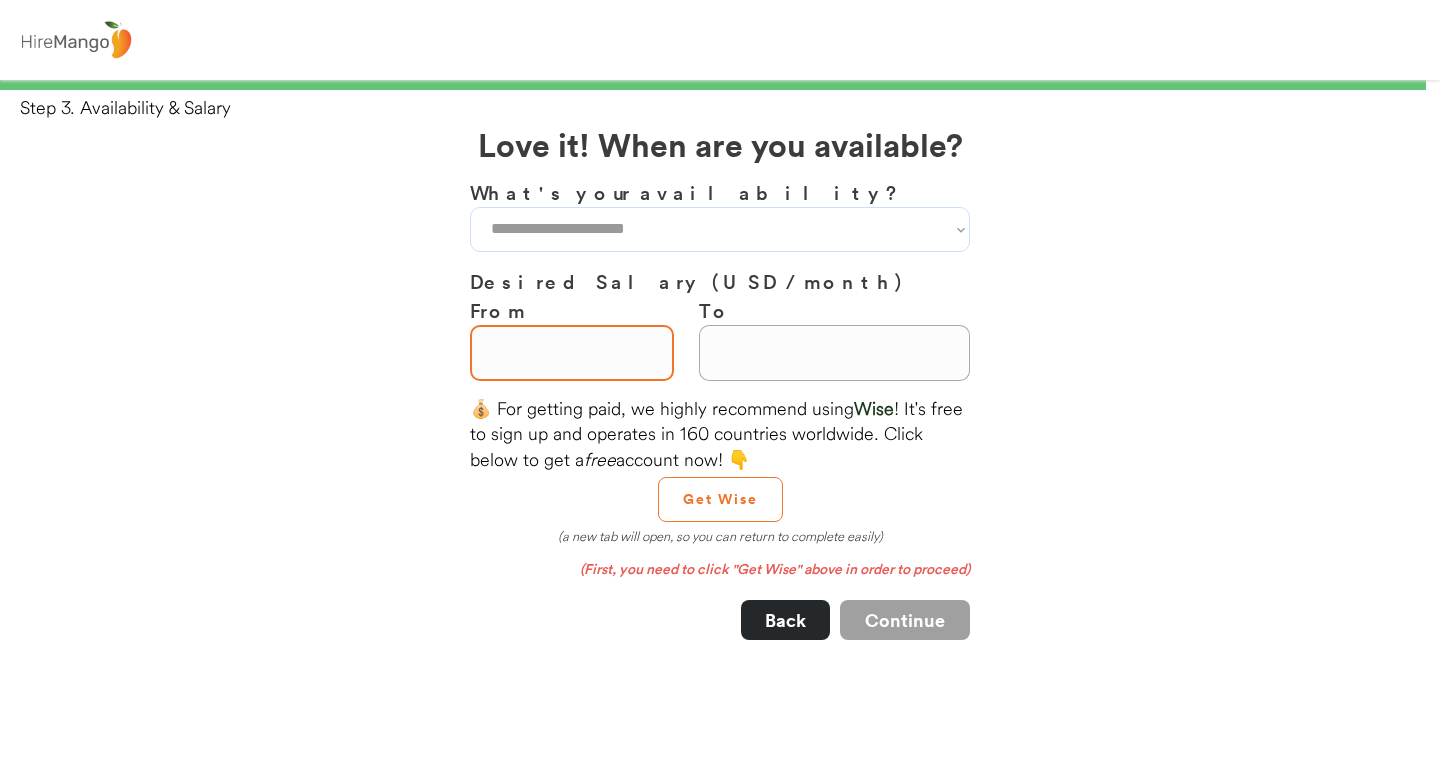 click at bounding box center [572, 353] 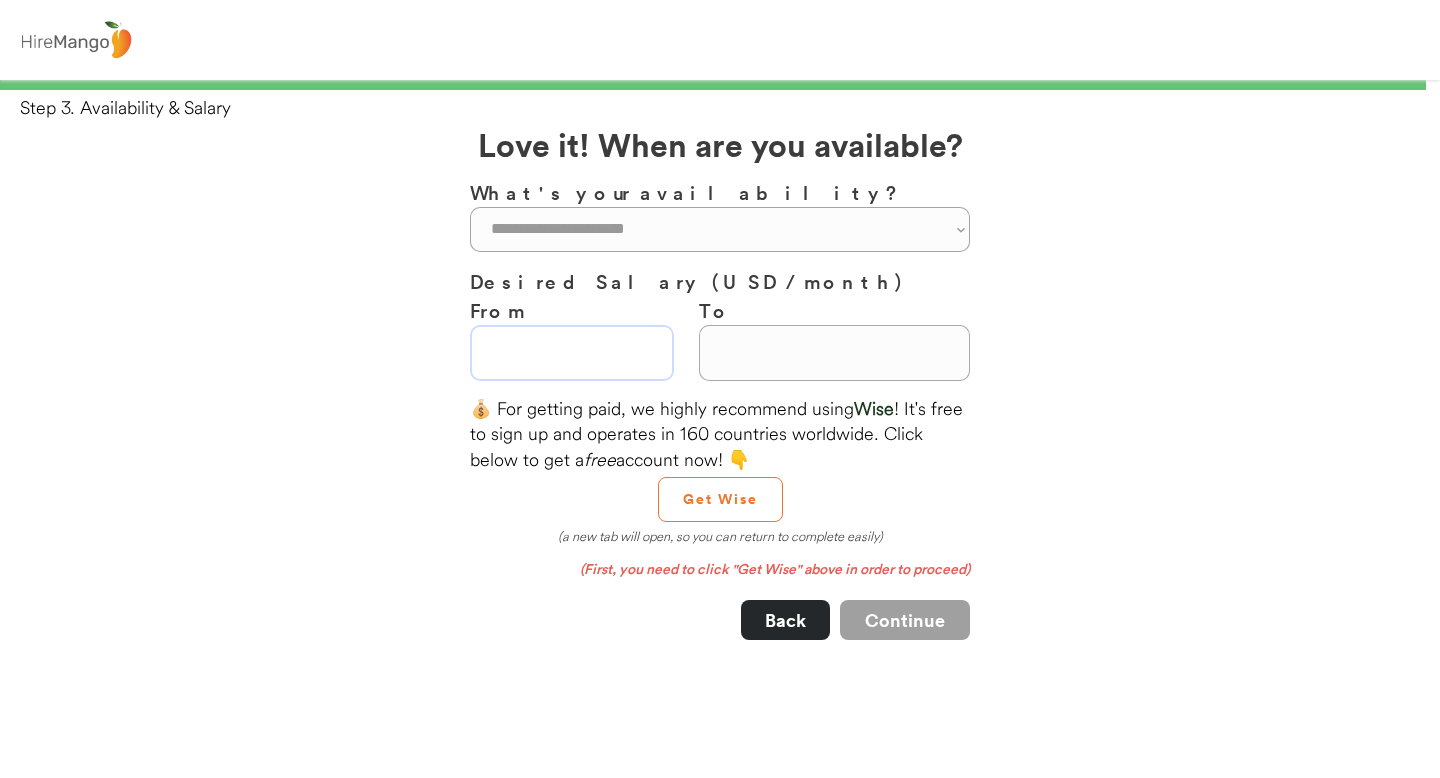 click on "💰 For getting paid, we highly recommend using  Wise ! It's free to sign up and operates in 160 countries worldwide. Click below to get a  free  account now! 👇 Get Wise (a new tab will open, so you can return to complete easily)" at bounding box center (720, 470) 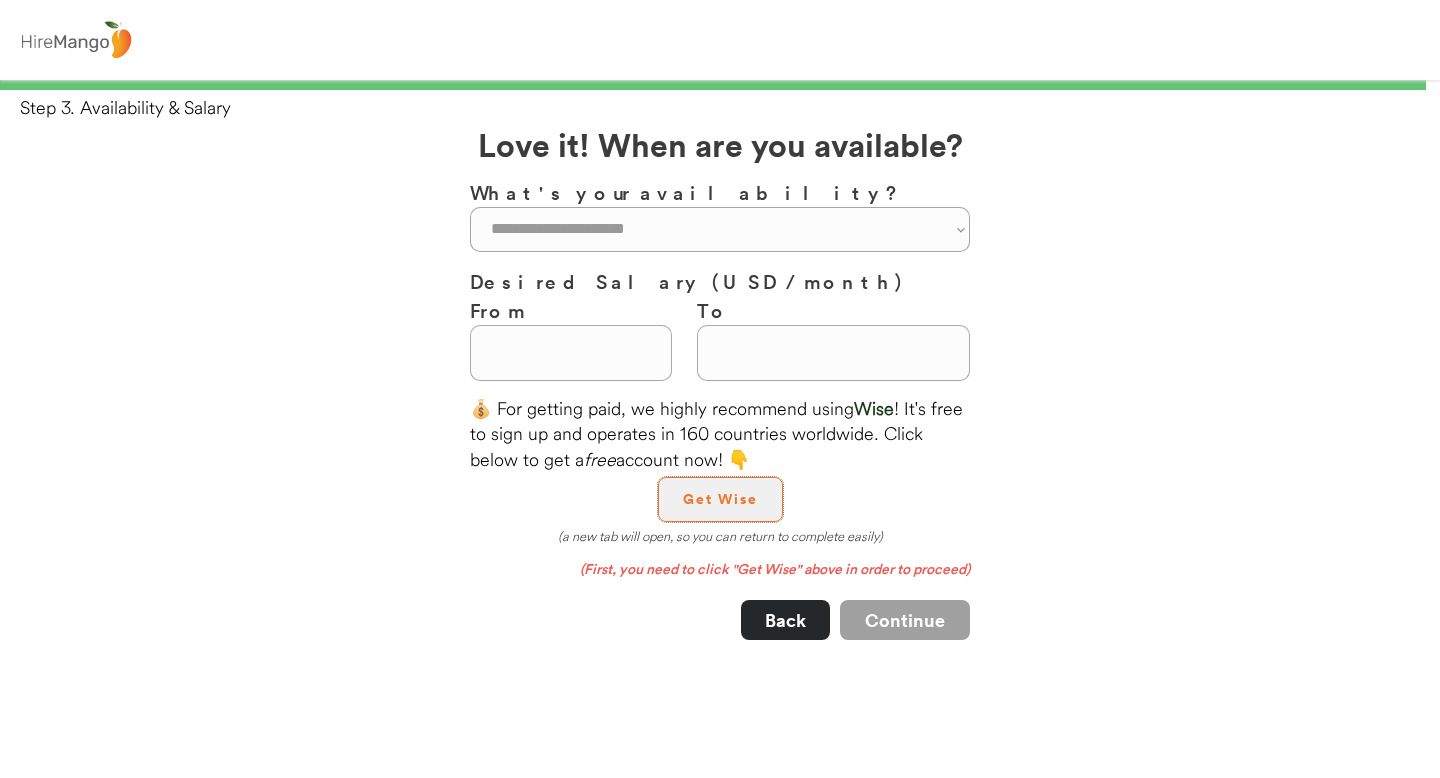 click on "Get Wise" at bounding box center (720, 499) 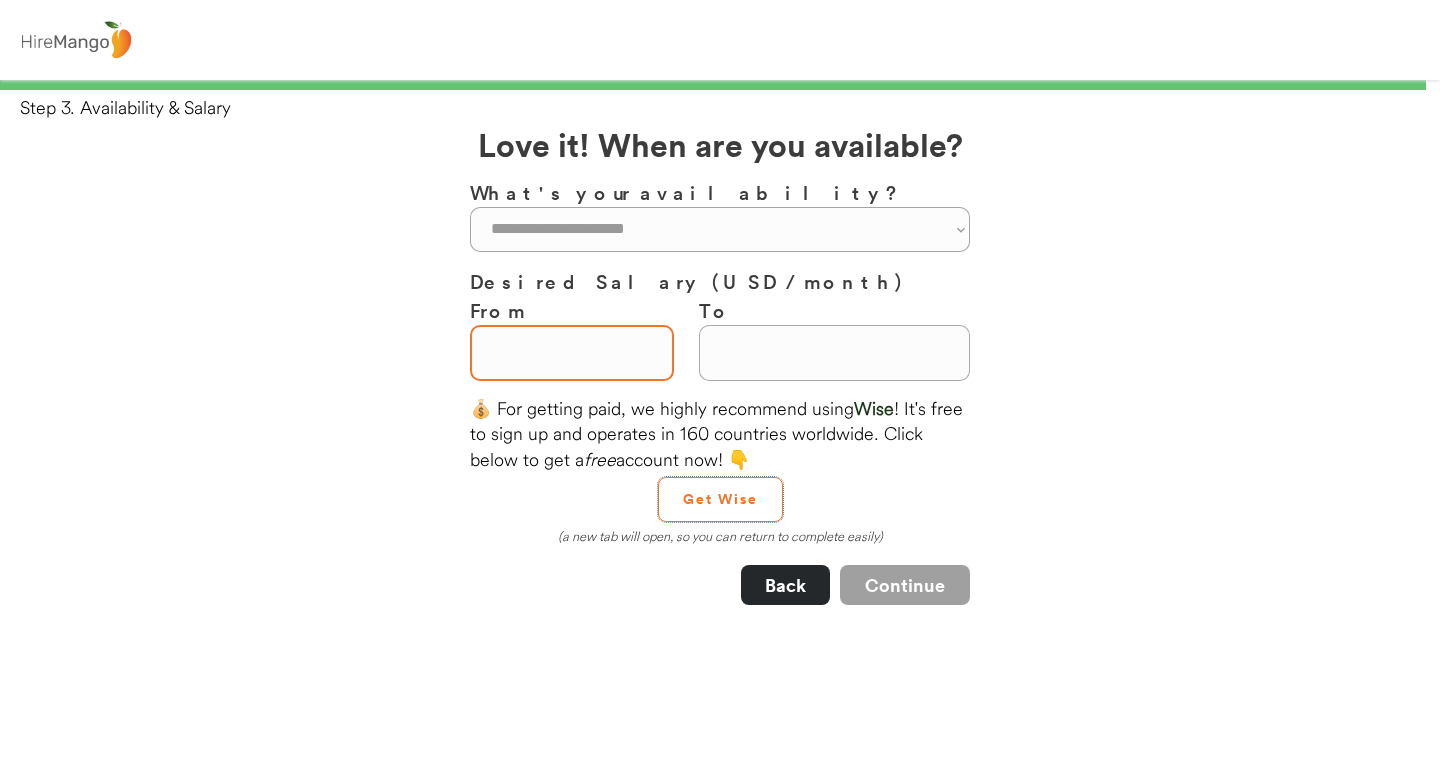 click at bounding box center (572, 353) 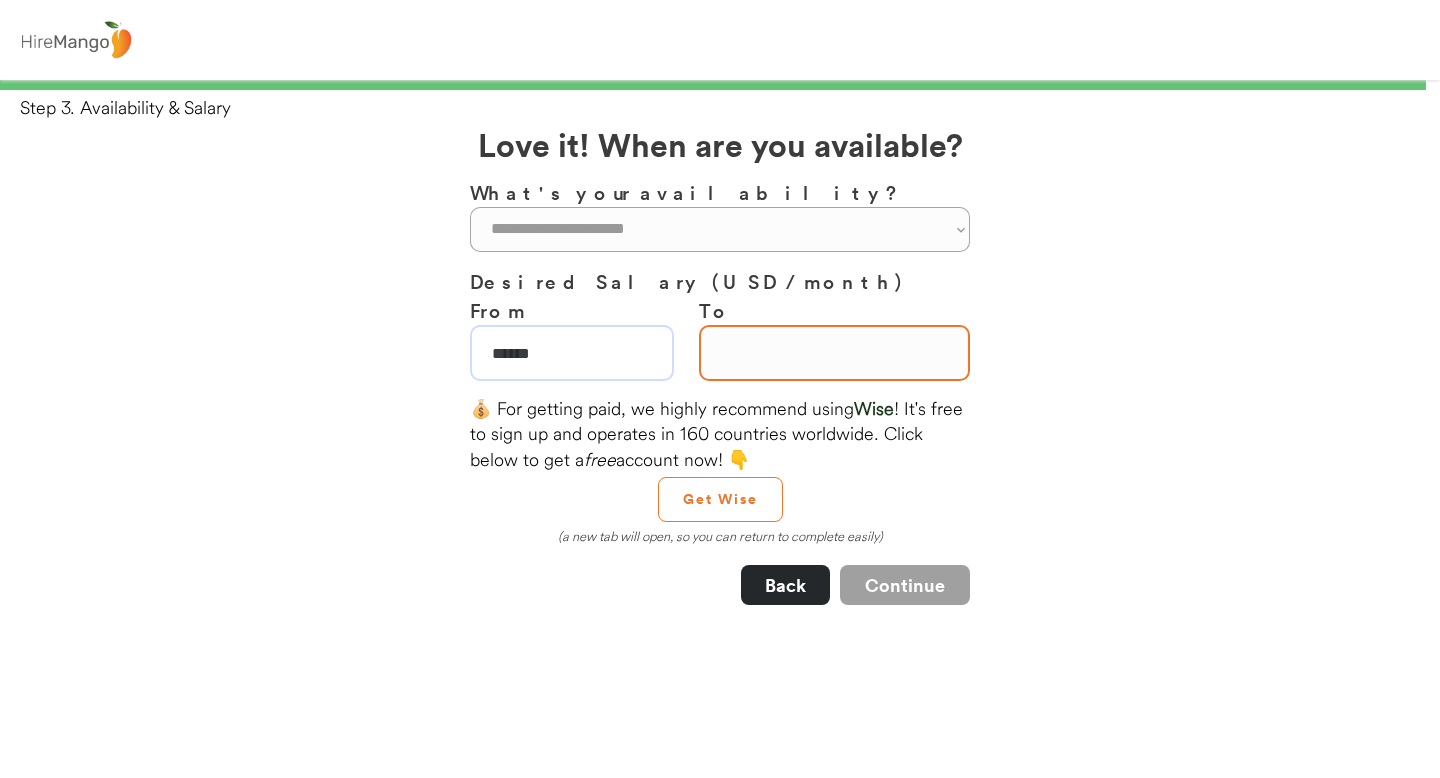type on "******" 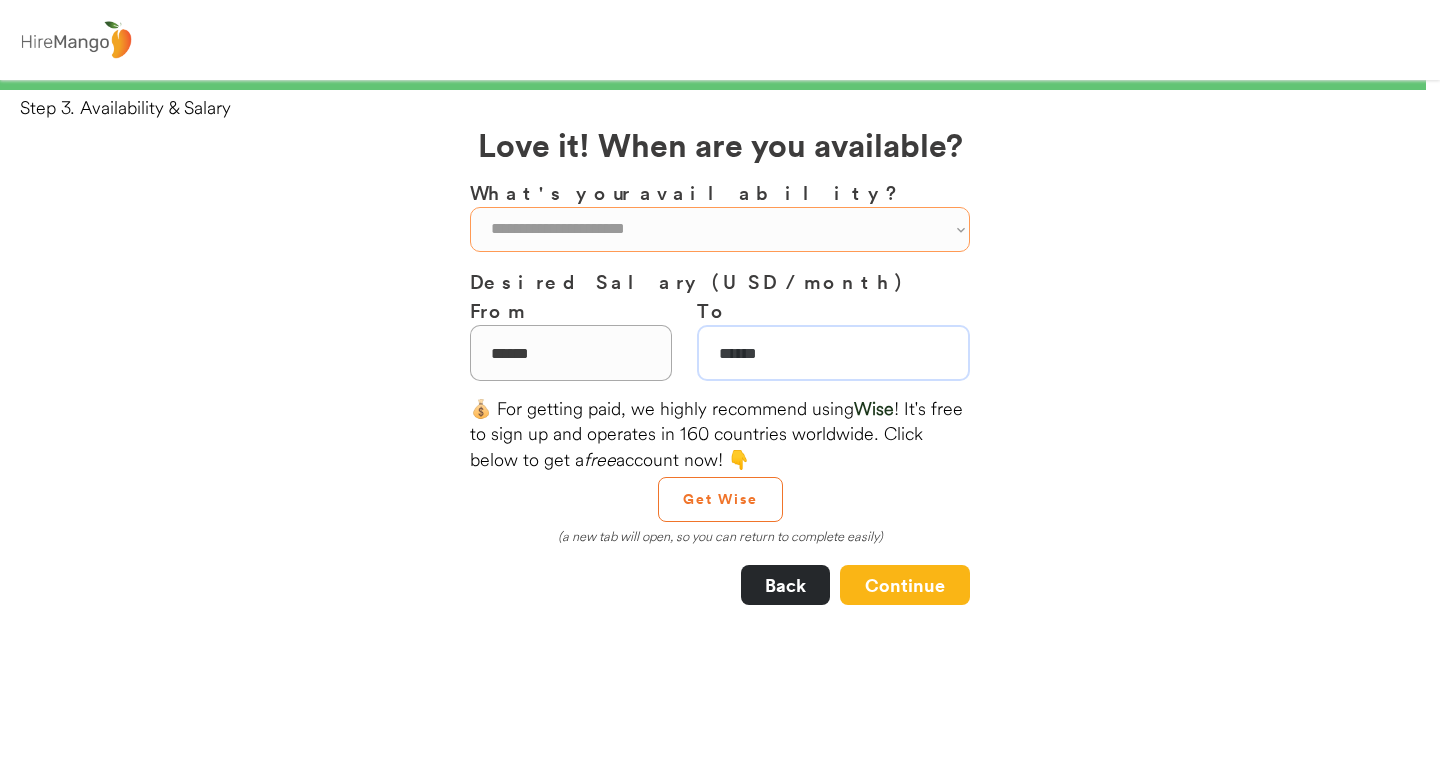 type on "******" 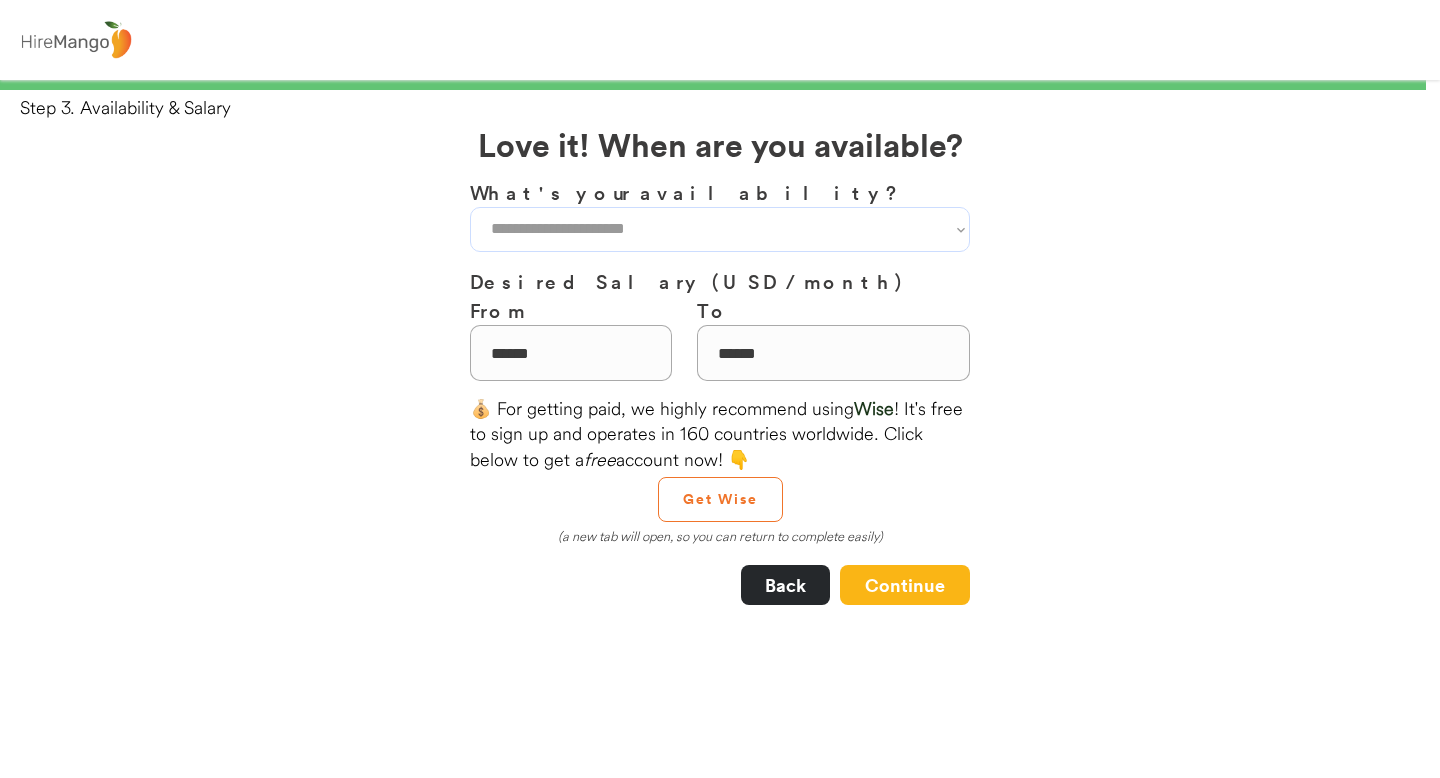 select on "**********" 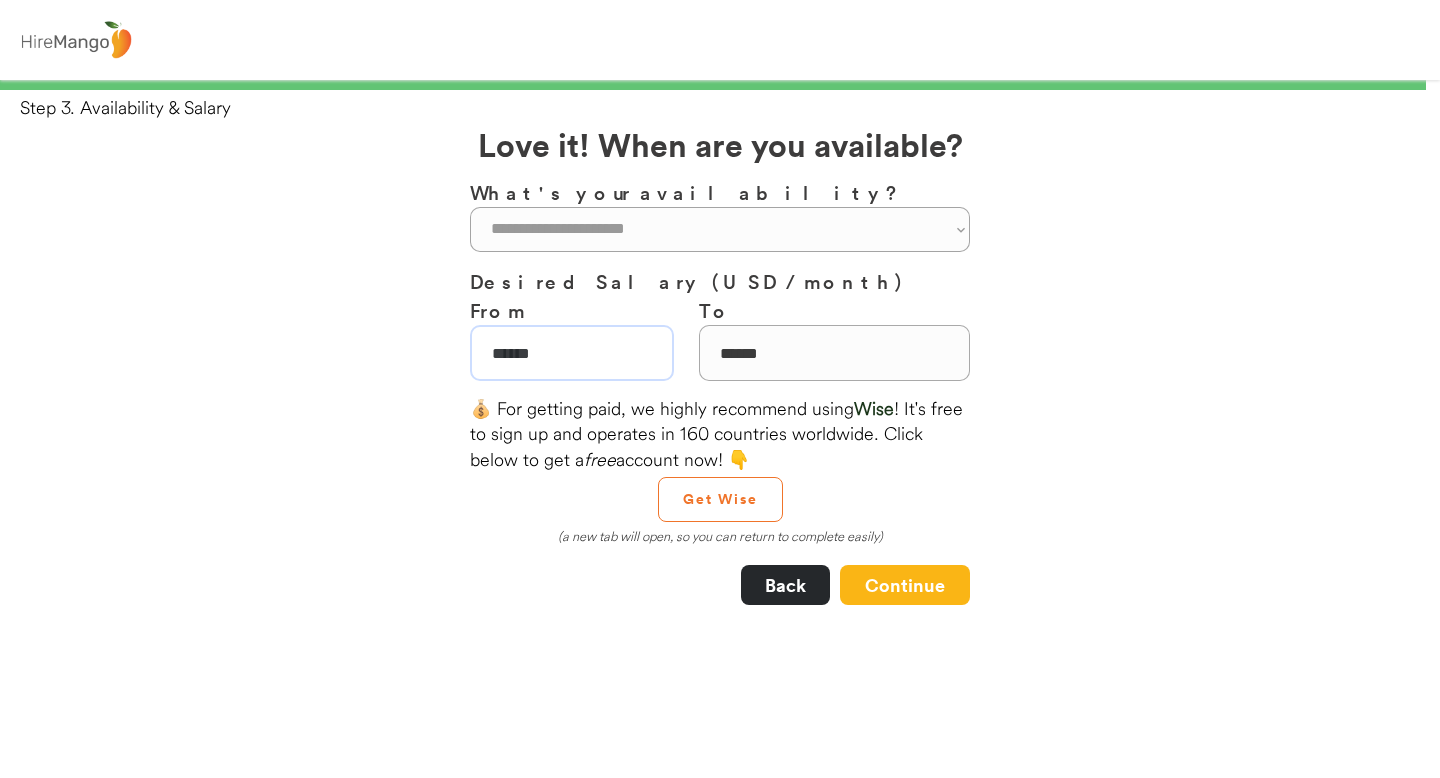 drag, startPoint x: 541, startPoint y: 346, endPoint x: 486, endPoint y: 344, distance: 55.03635 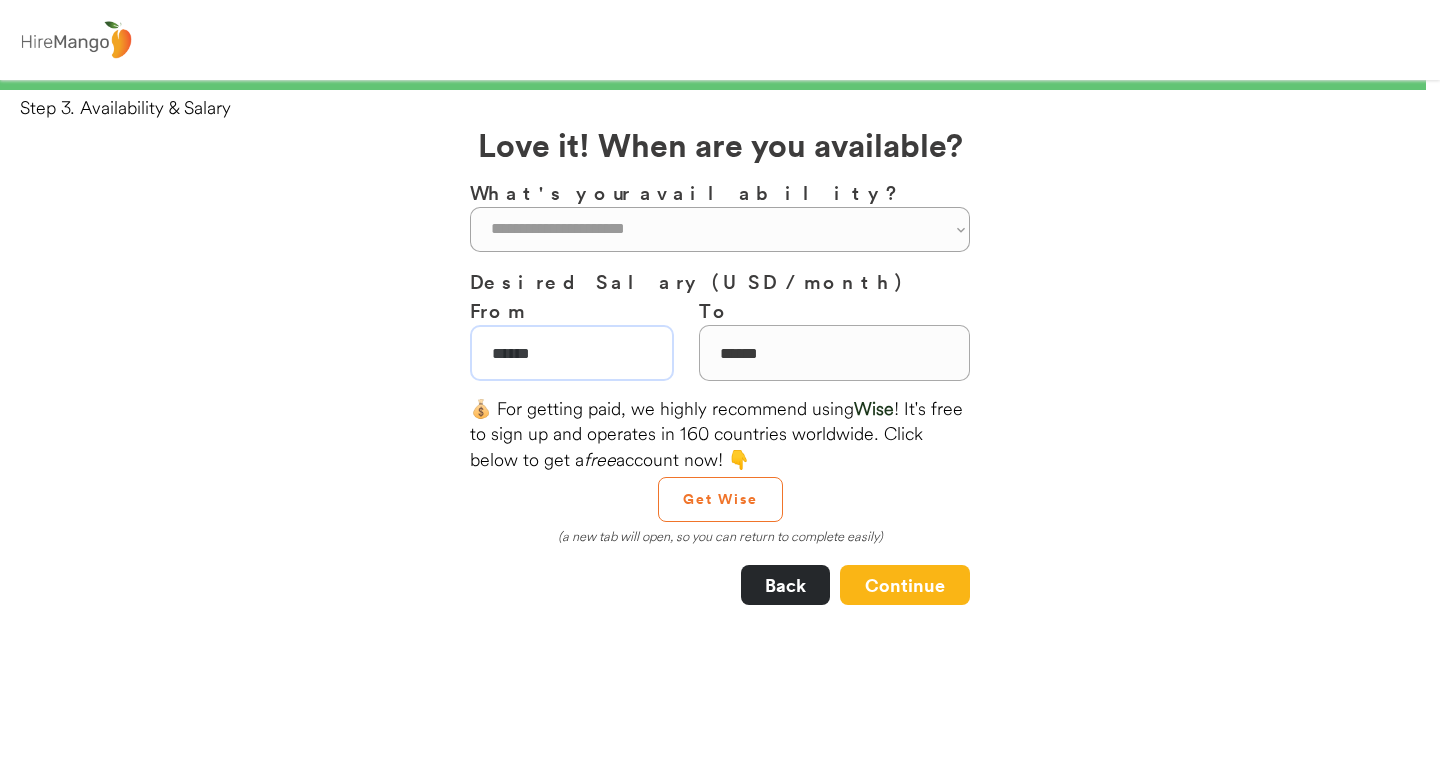 drag, startPoint x: 632, startPoint y: 351, endPoint x: 511, endPoint y: 354, distance: 121.037186 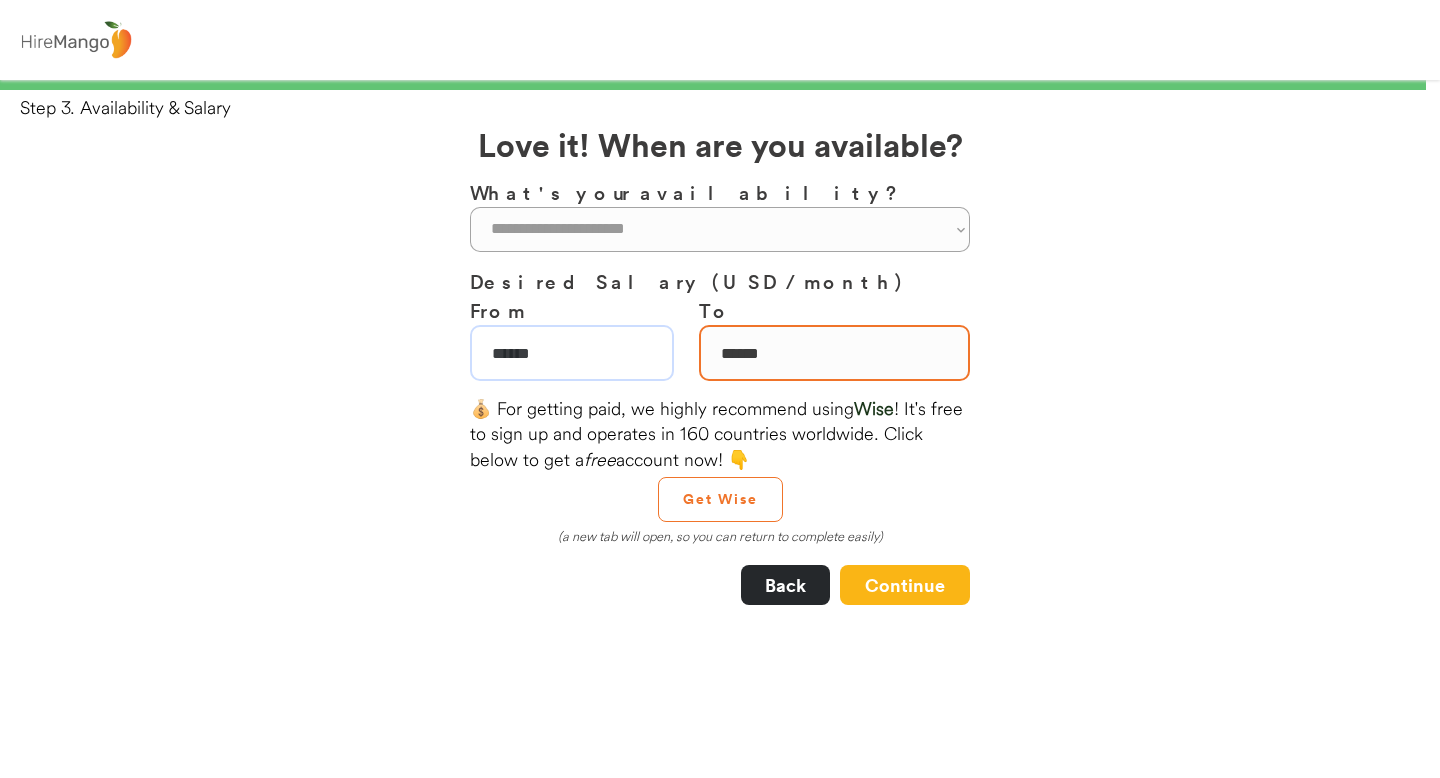 type on "******" 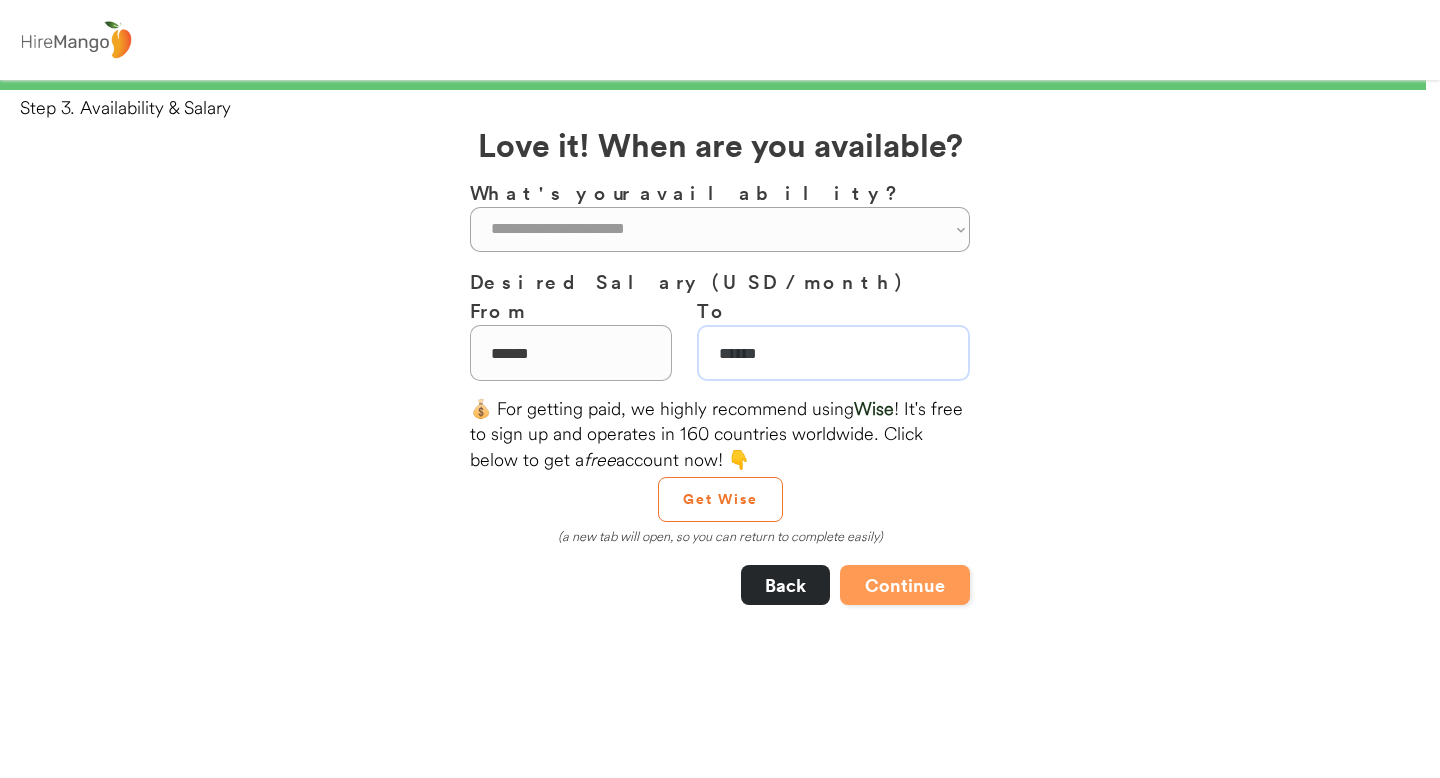 type on "******" 